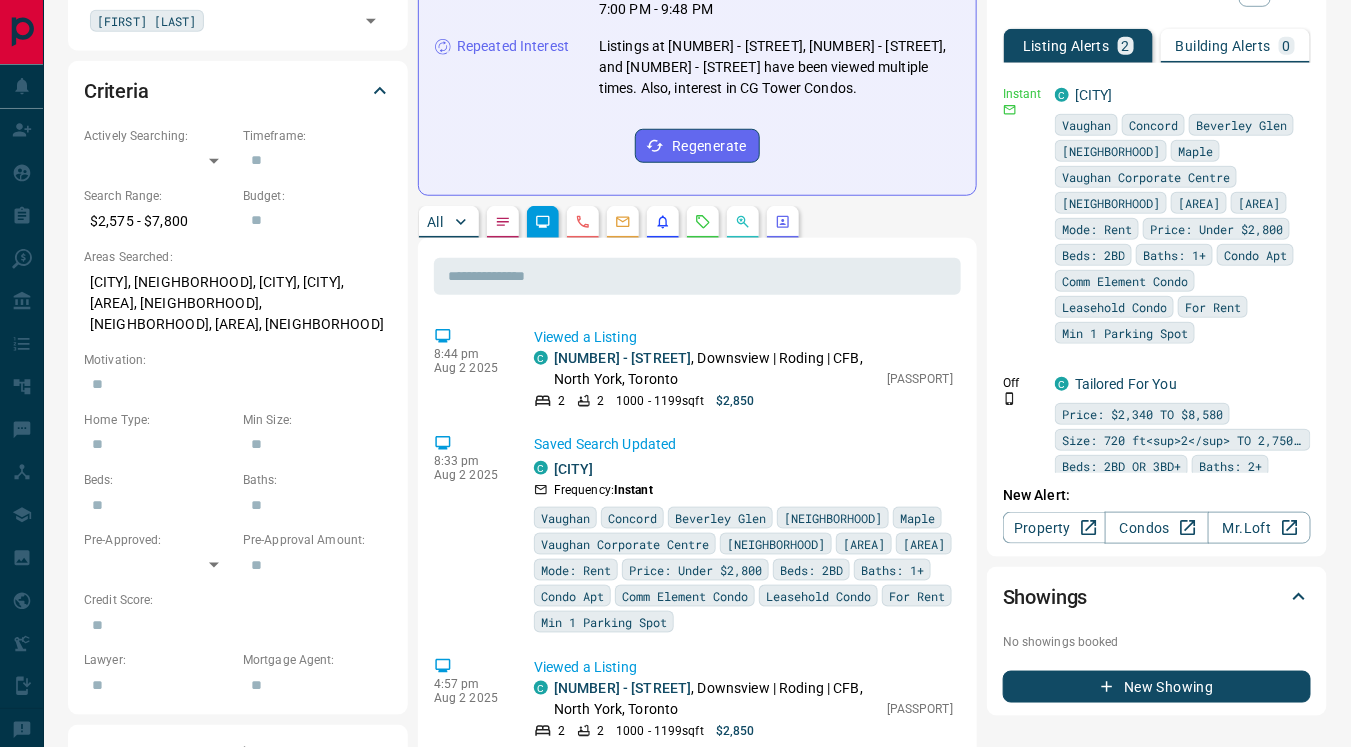 scroll, scrollTop: 0, scrollLeft: 0, axis: both 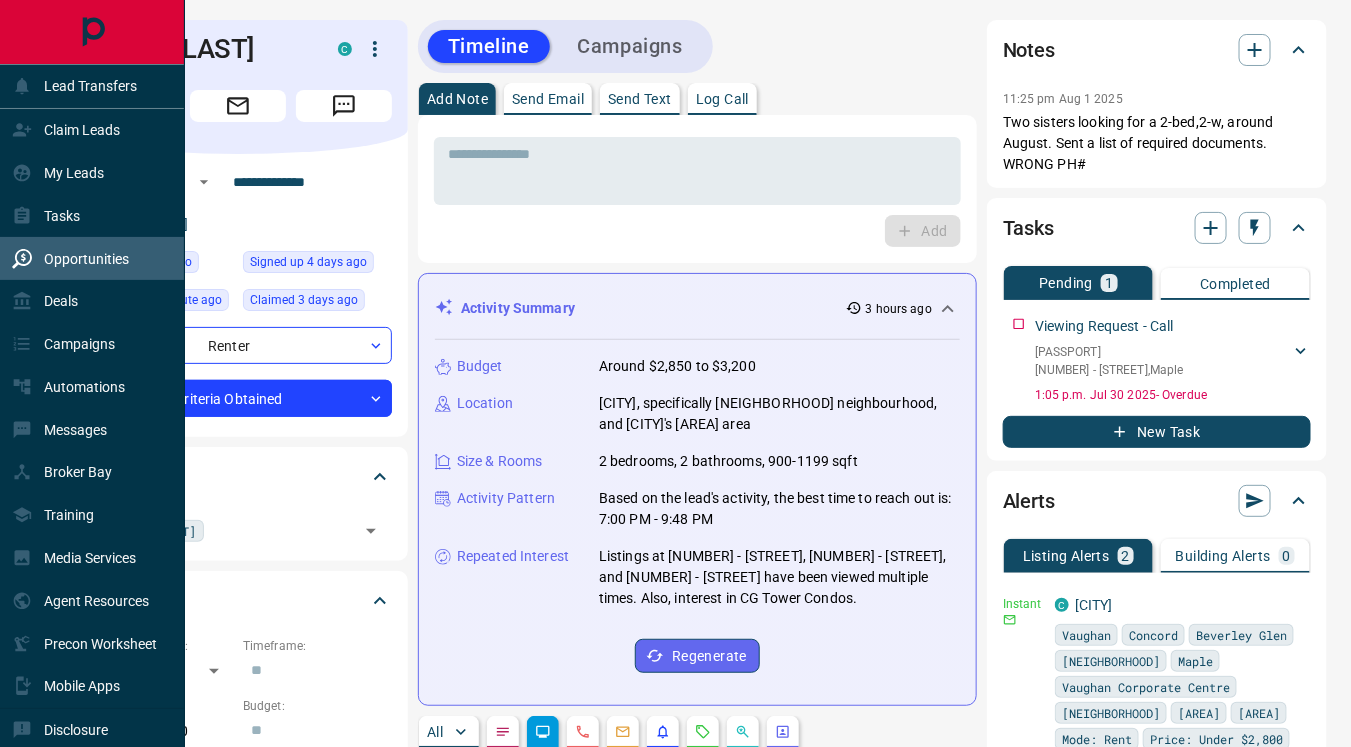click on "Opportunities" at bounding box center [86, 259] 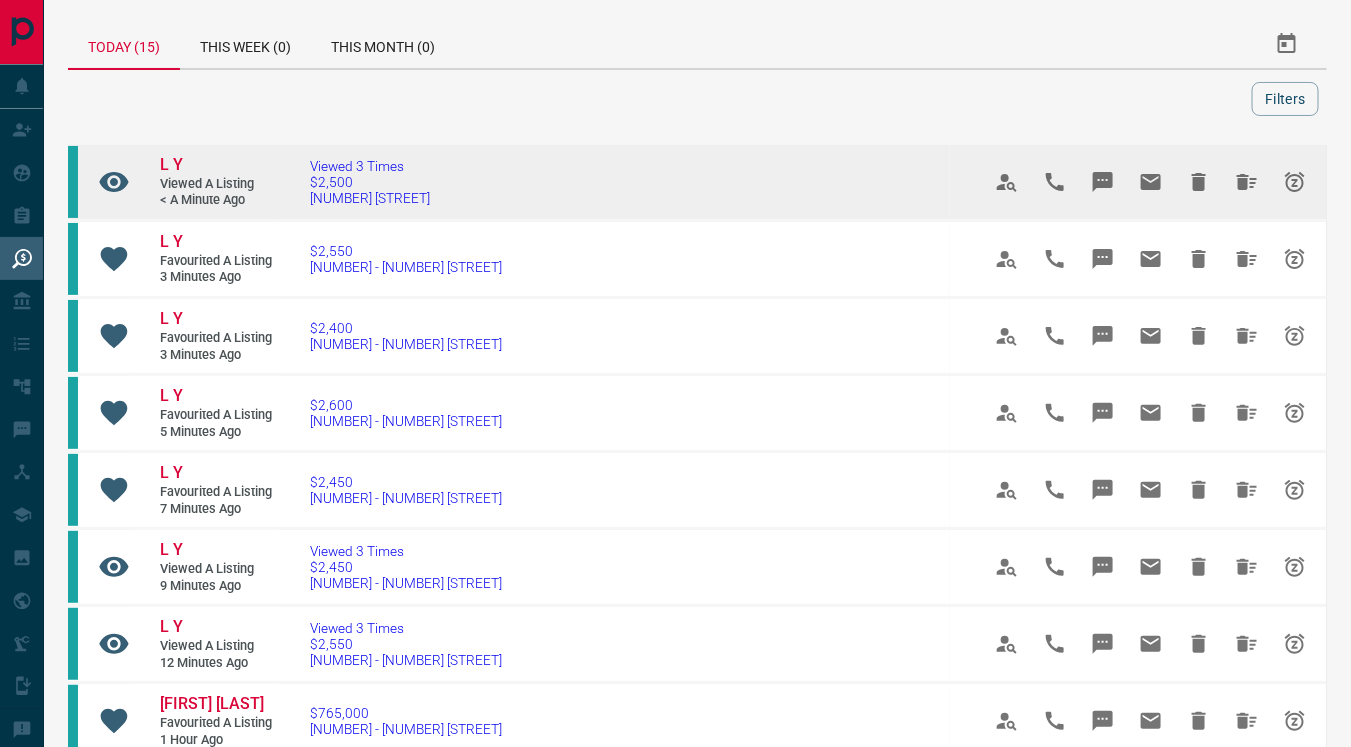 click on "Viewed a Listing" at bounding box center (220, 184) 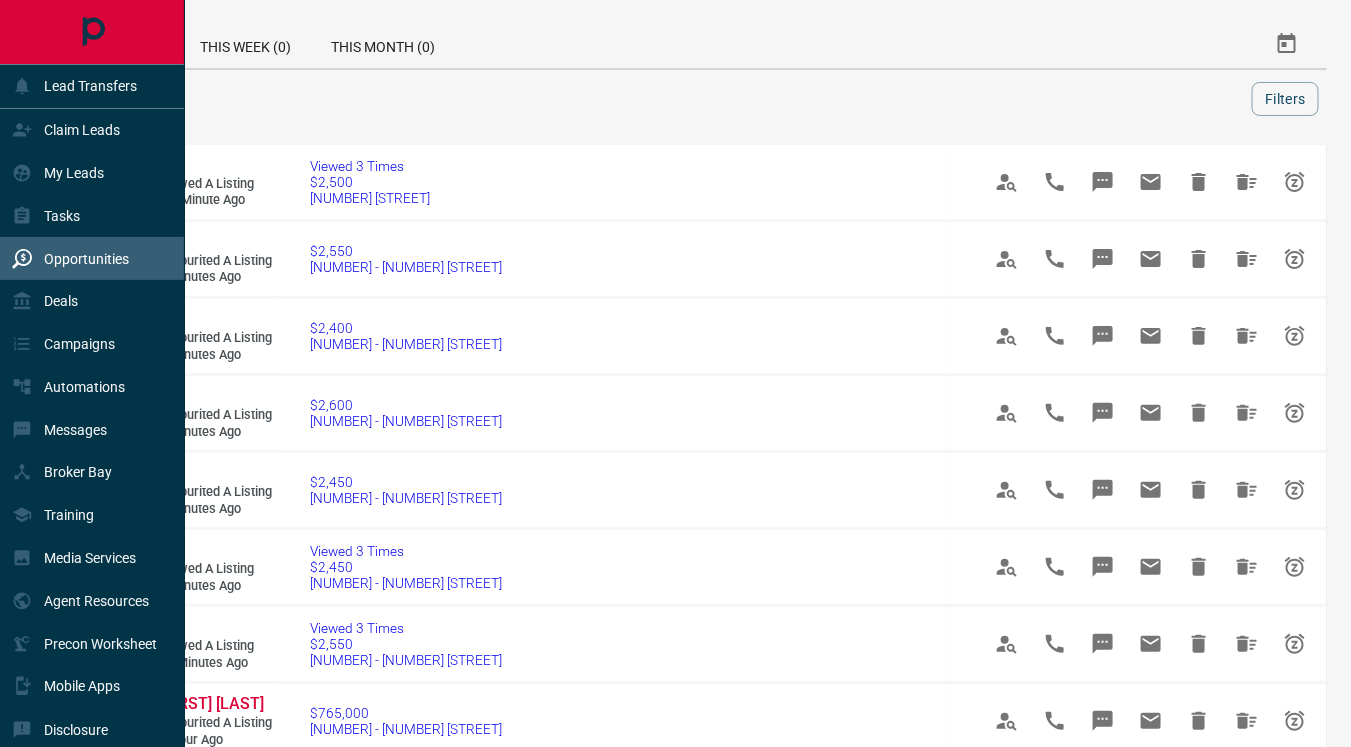 click on "Opportunities" at bounding box center (86, 259) 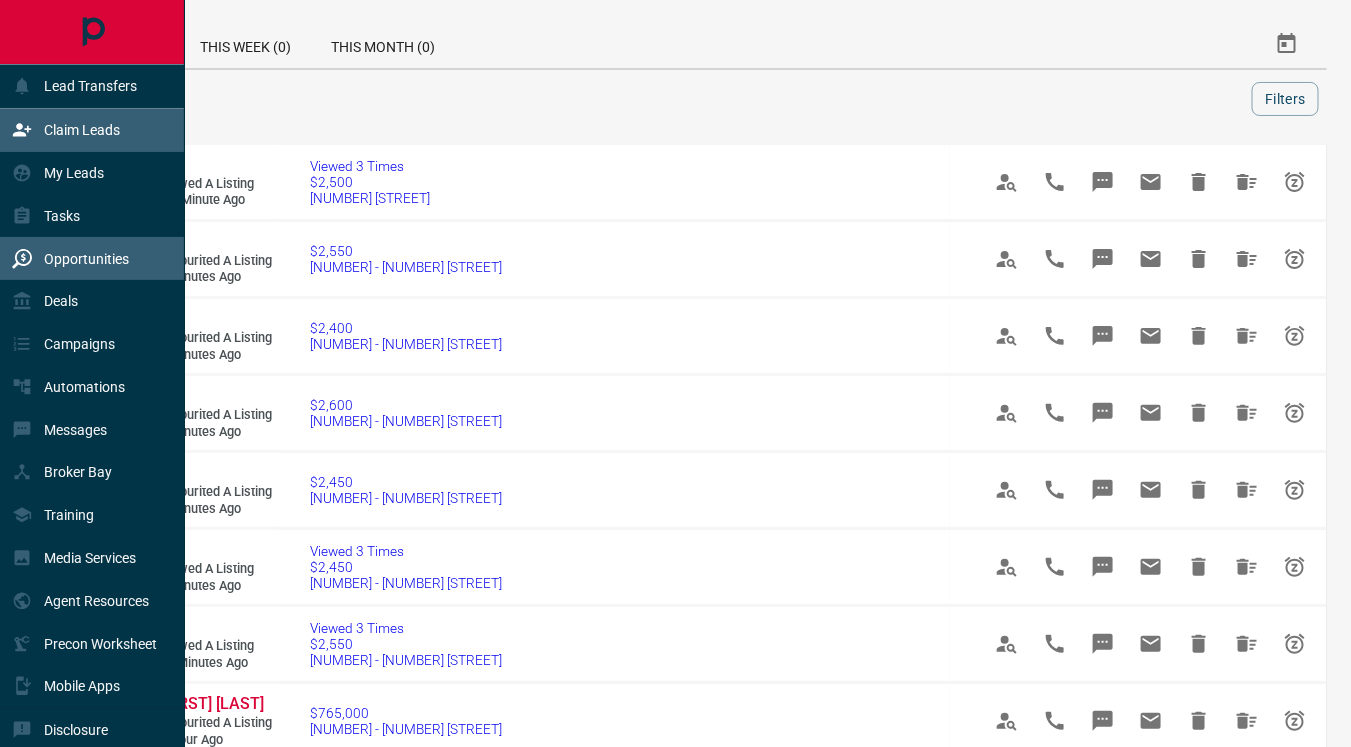 click on "Claim Leads" at bounding box center (82, 130) 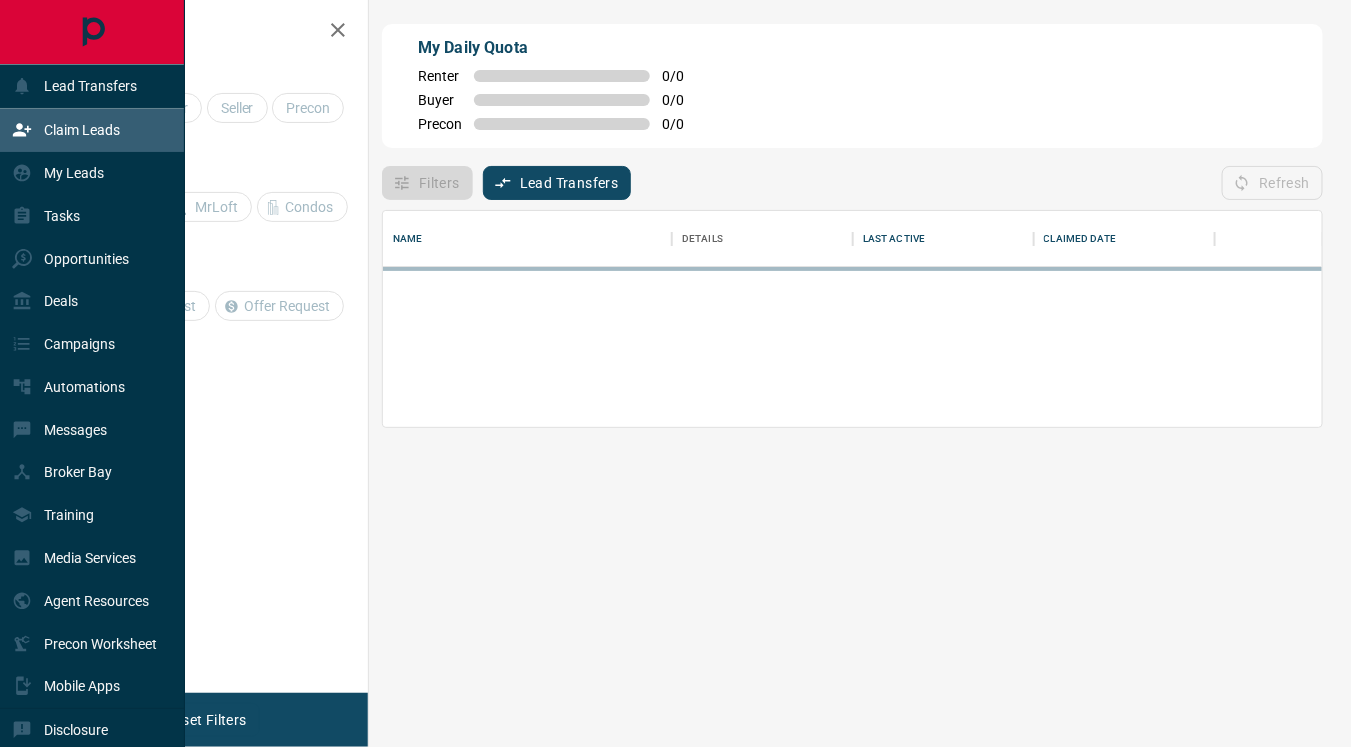 scroll, scrollTop: 18, scrollLeft: 17, axis: both 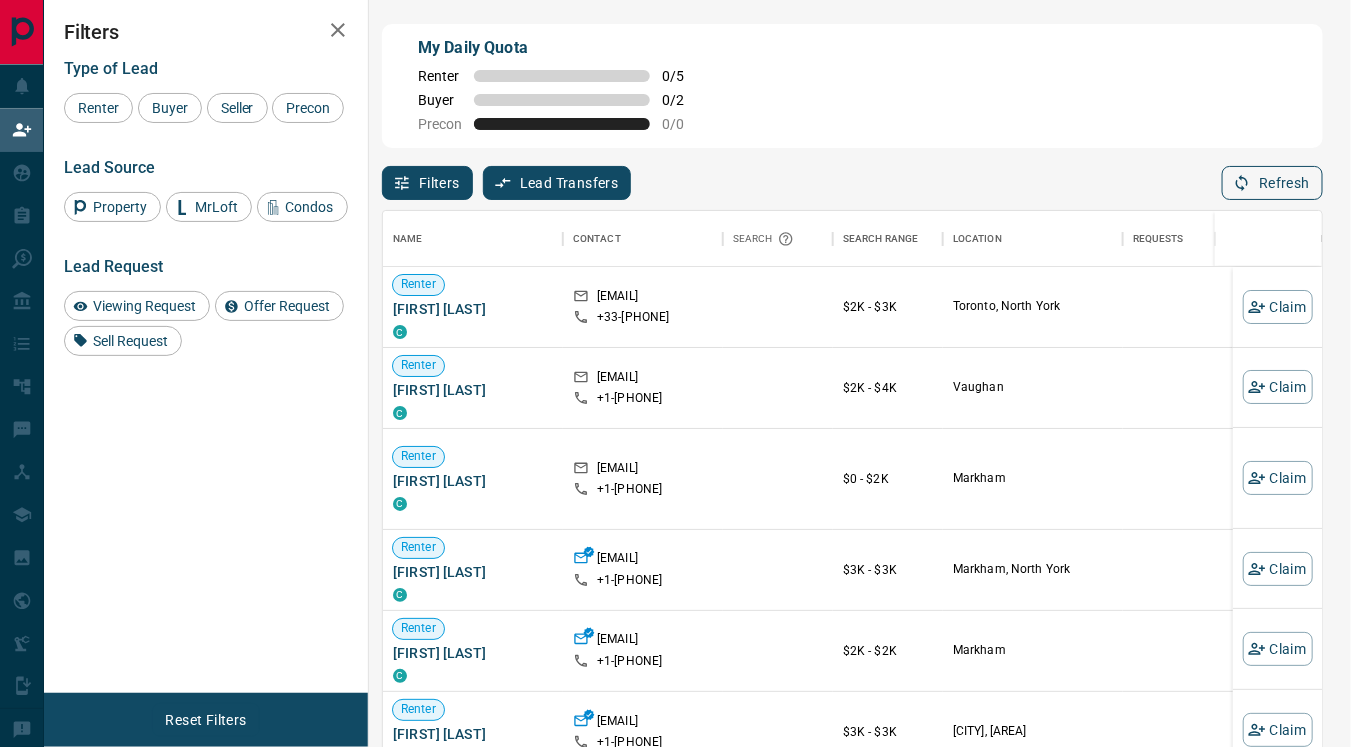 click on "Refresh" at bounding box center (1272, 183) 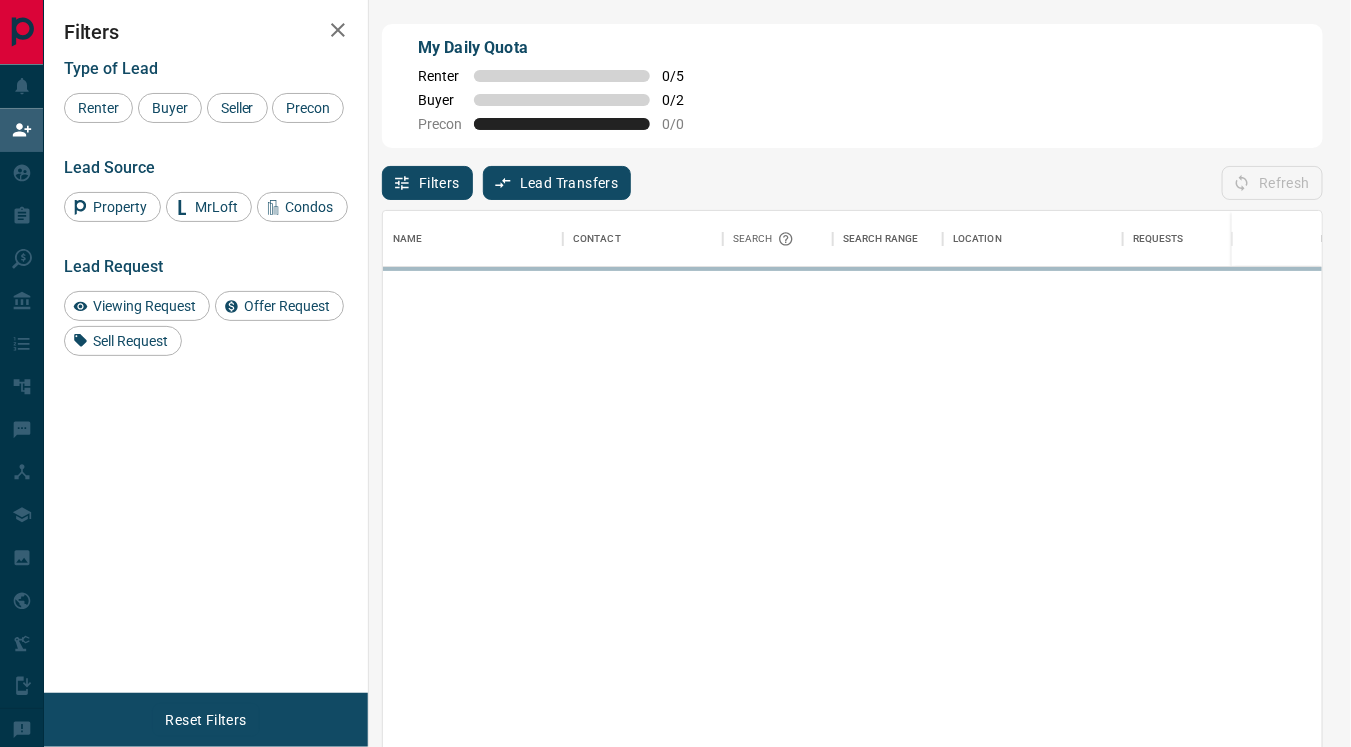 scroll, scrollTop: 18, scrollLeft: 17, axis: both 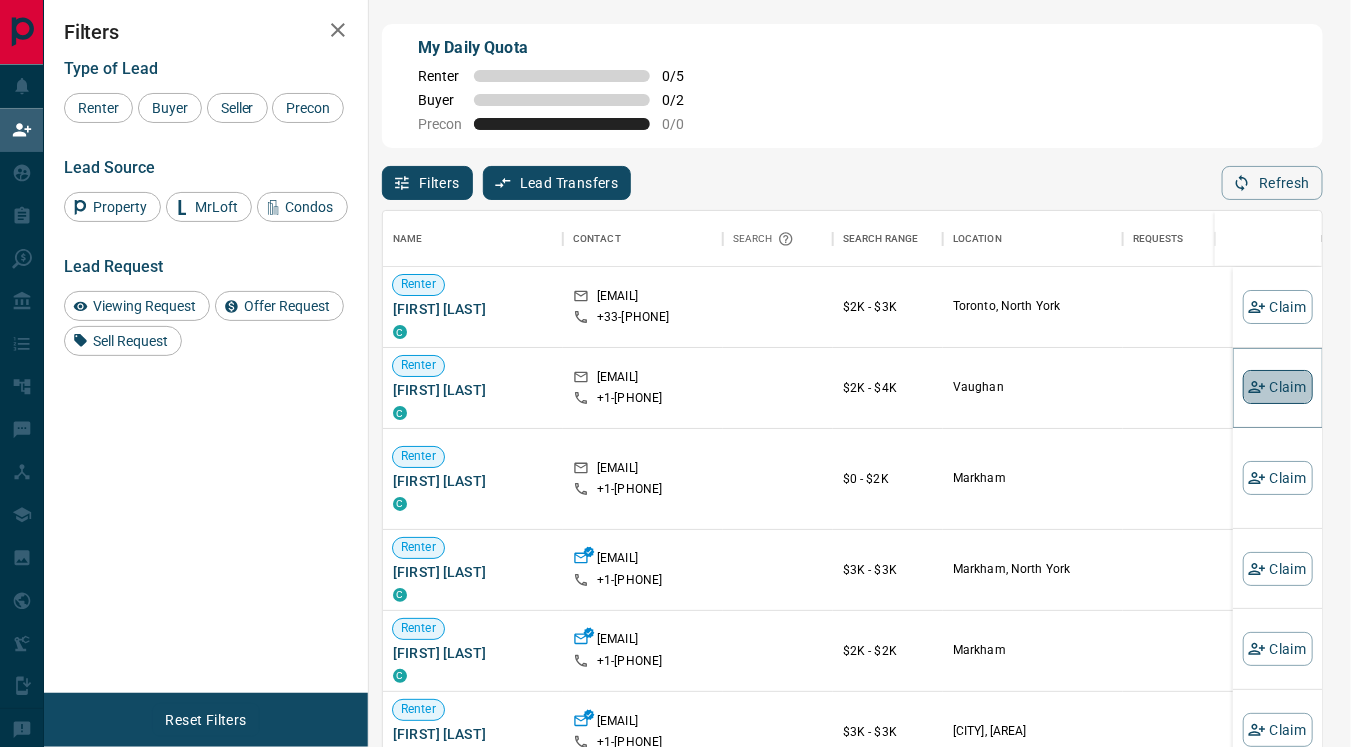 click on "Claim" at bounding box center (1278, 387) 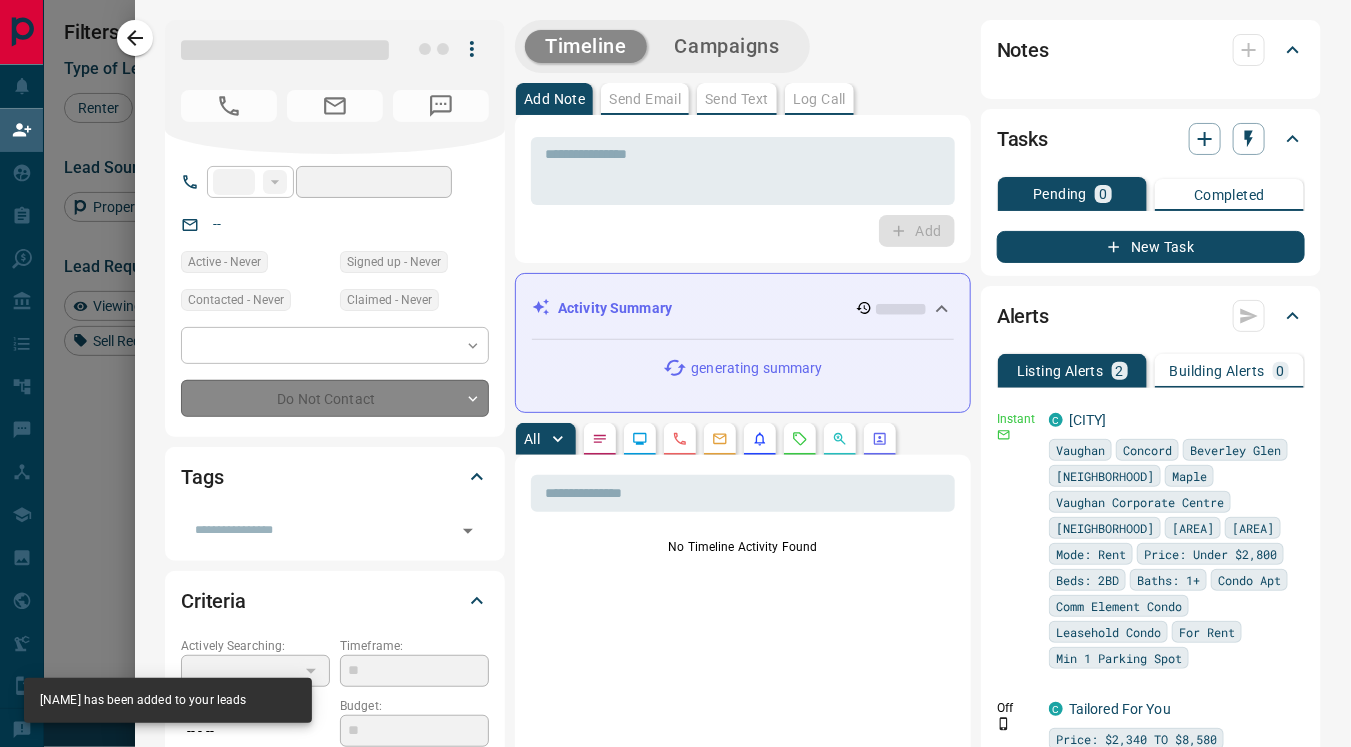 type on "**" 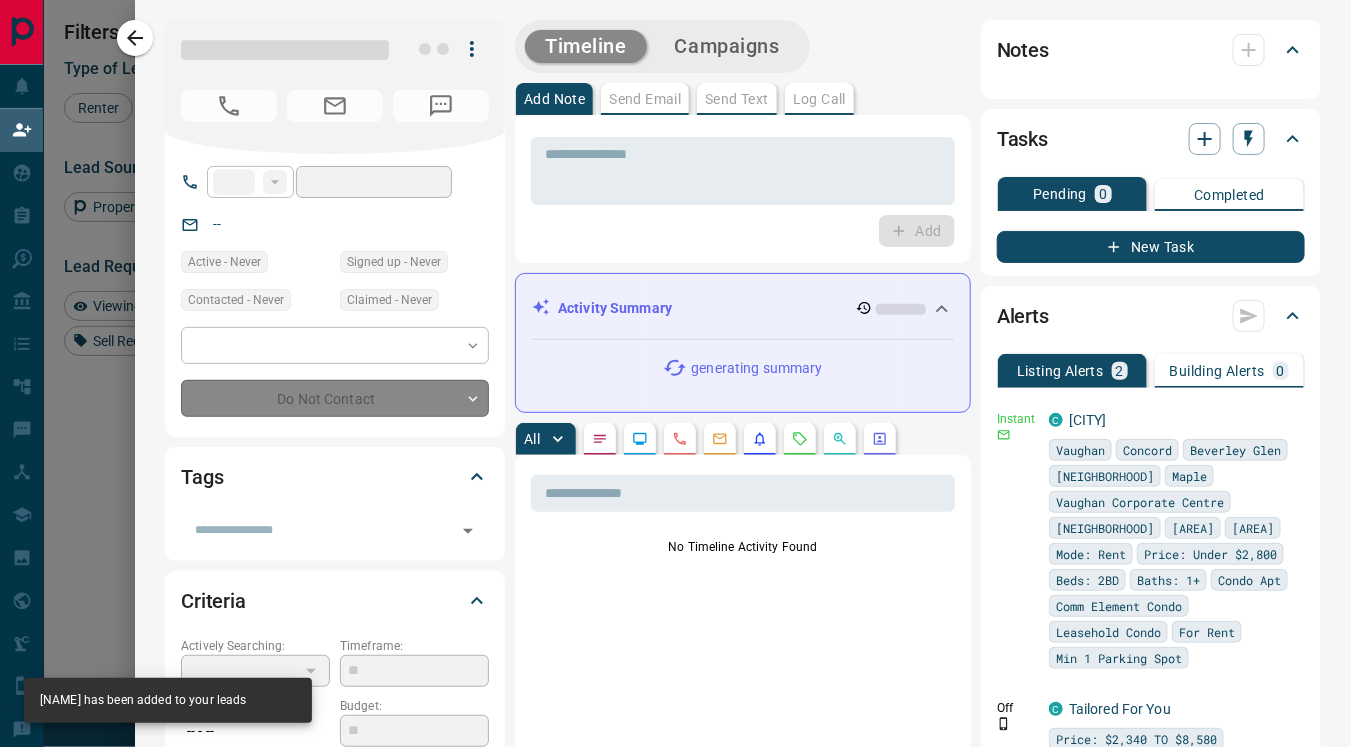 type on "**********" 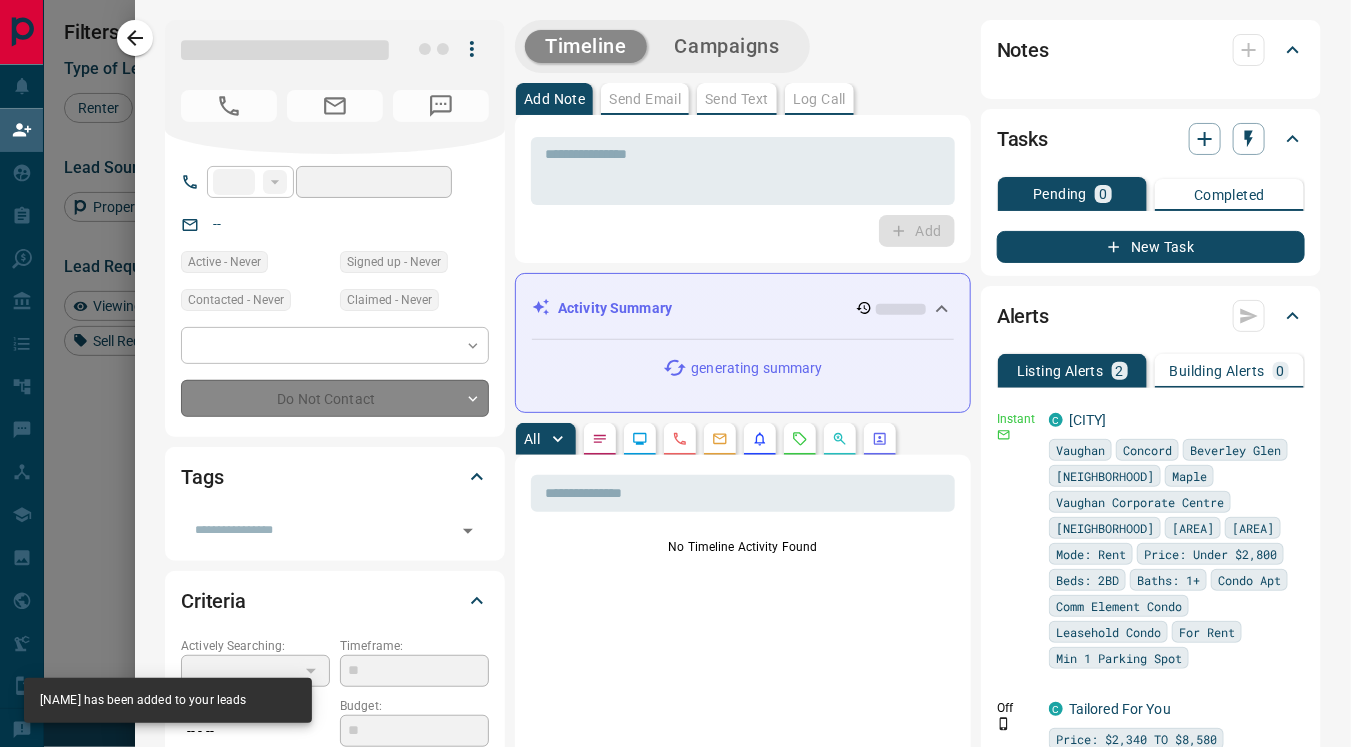 type on "**" 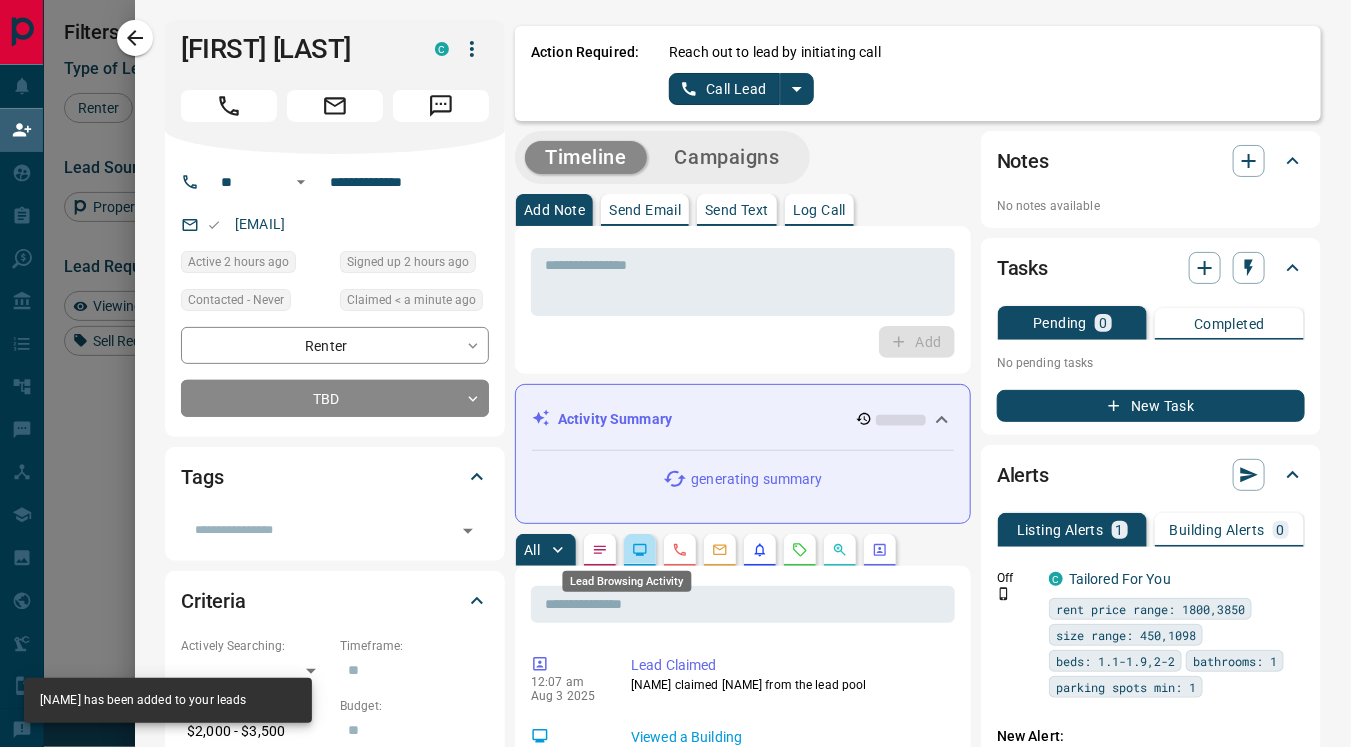 click 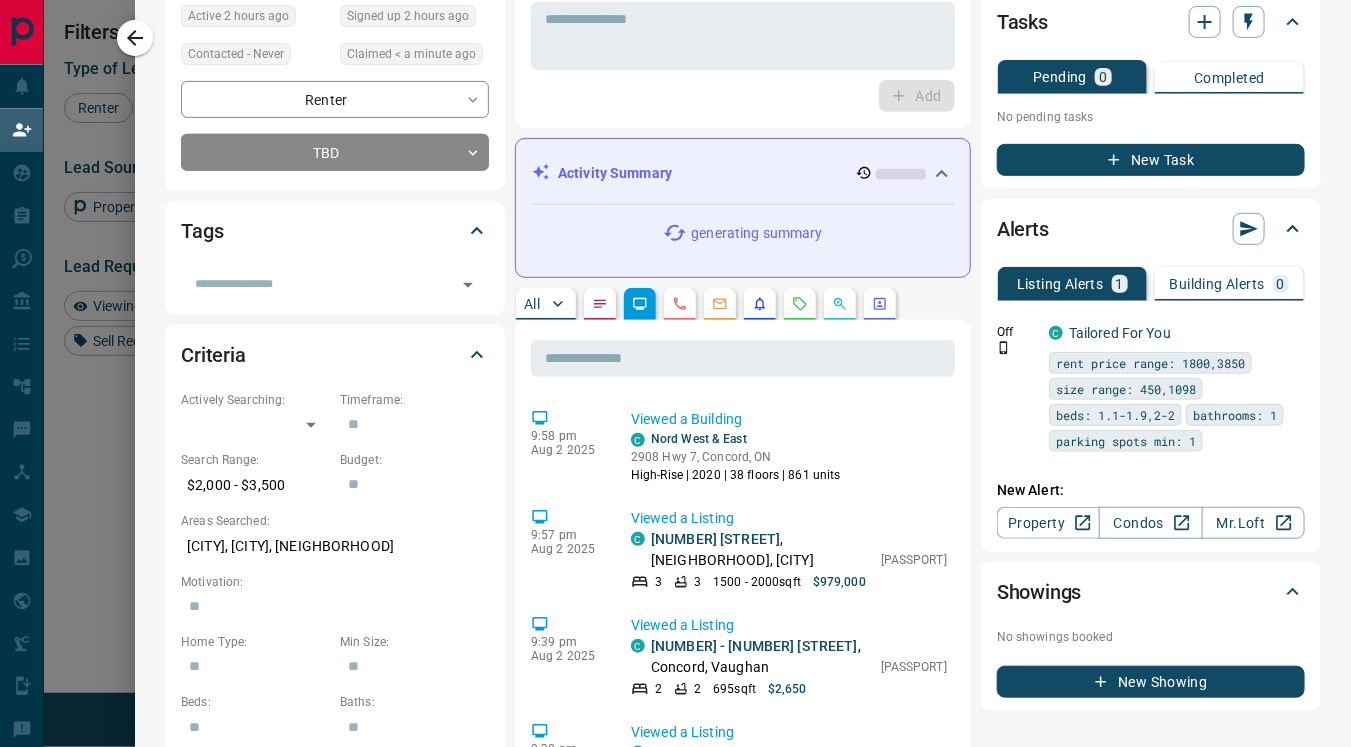 scroll, scrollTop: 247, scrollLeft: 0, axis: vertical 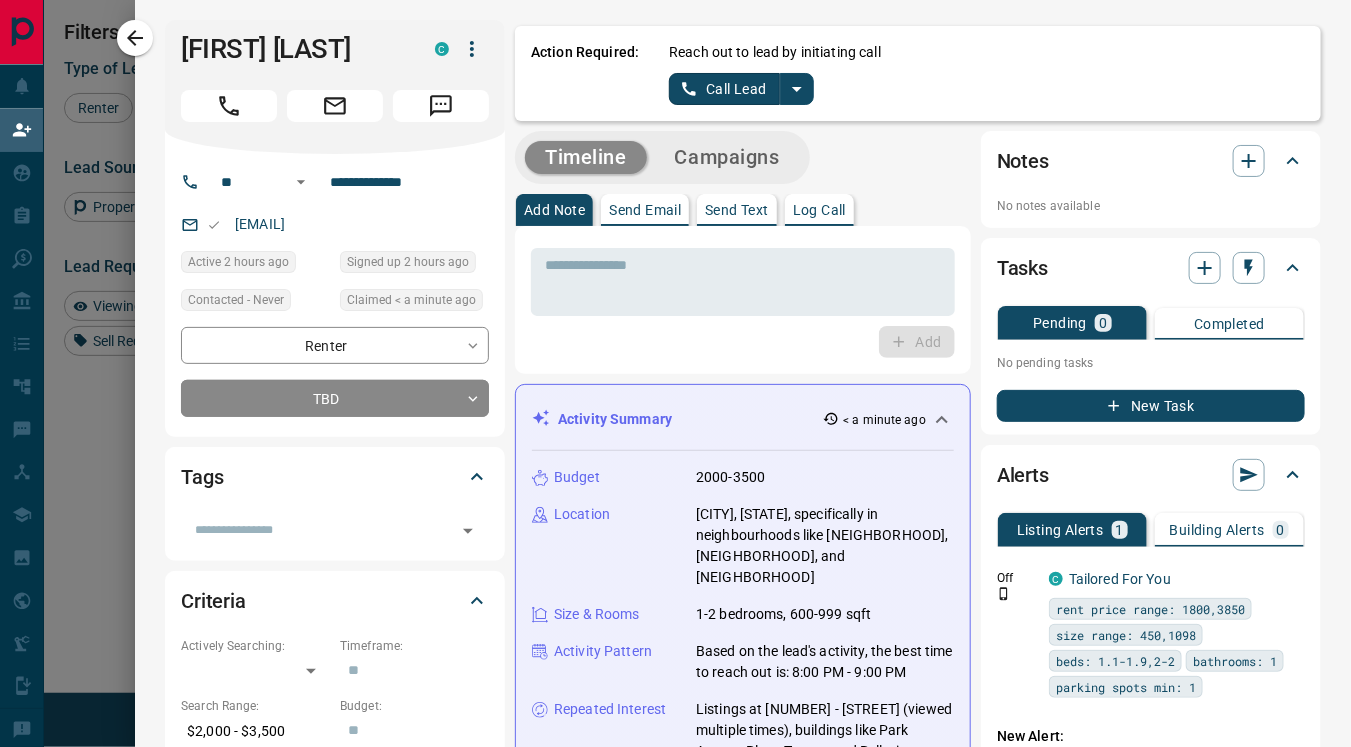 click at bounding box center [797, 89] 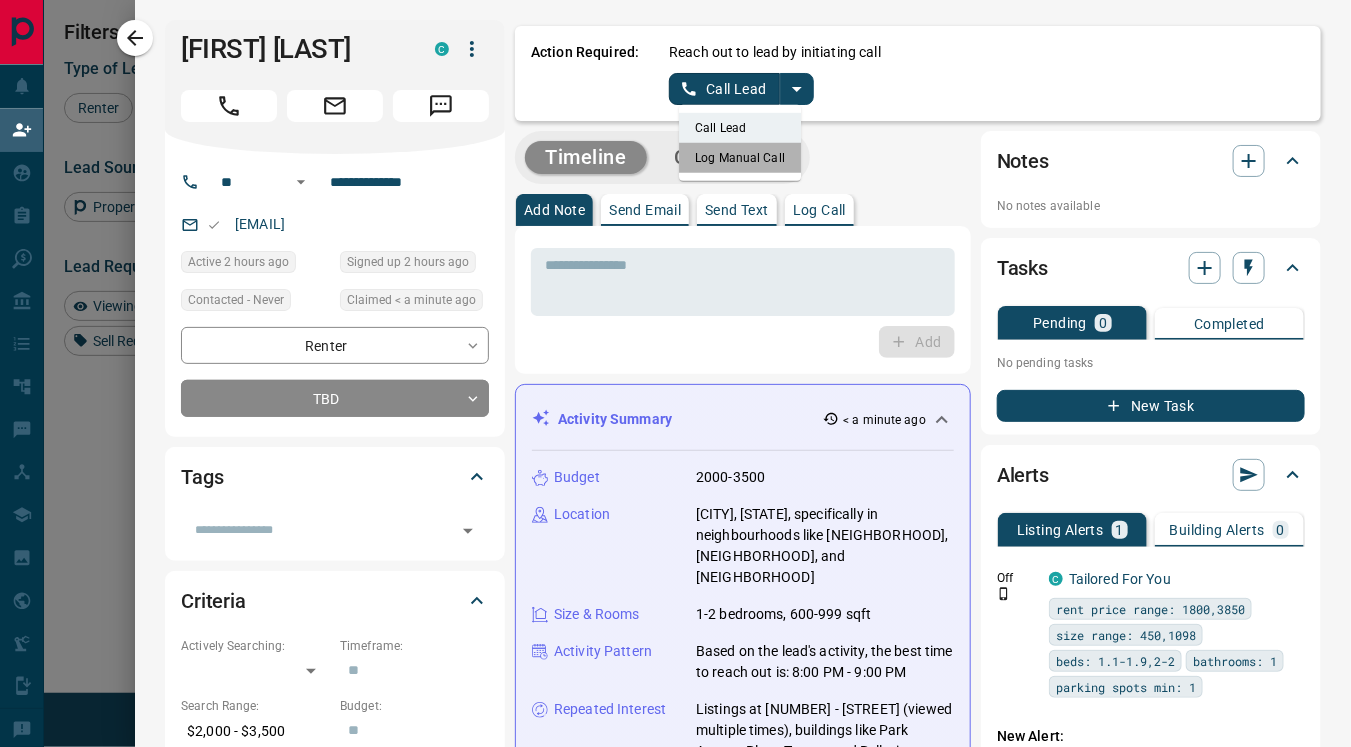 click on "Log Manual Call" at bounding box center (740, 158) 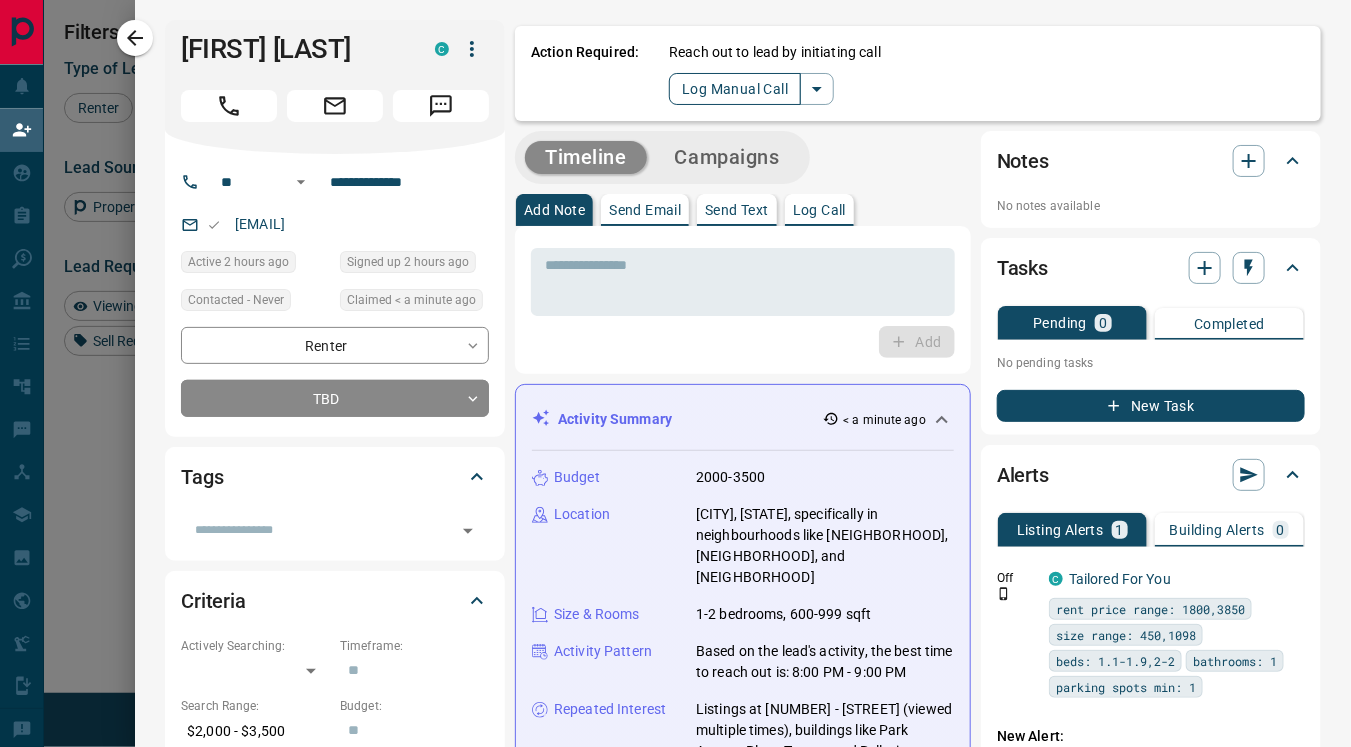 click on "Log Manual Call" at bounding box center (735, 89) 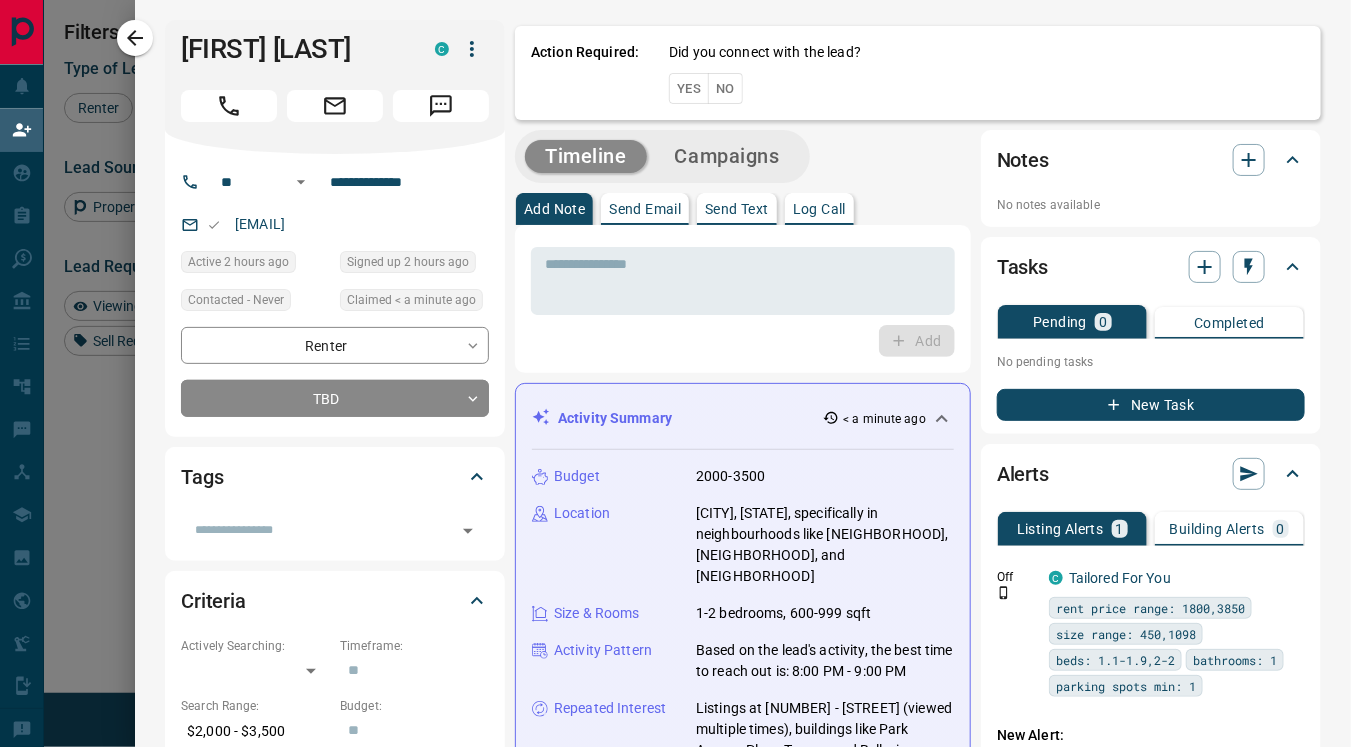 click on "Yes" at bounding box center (689, 88) 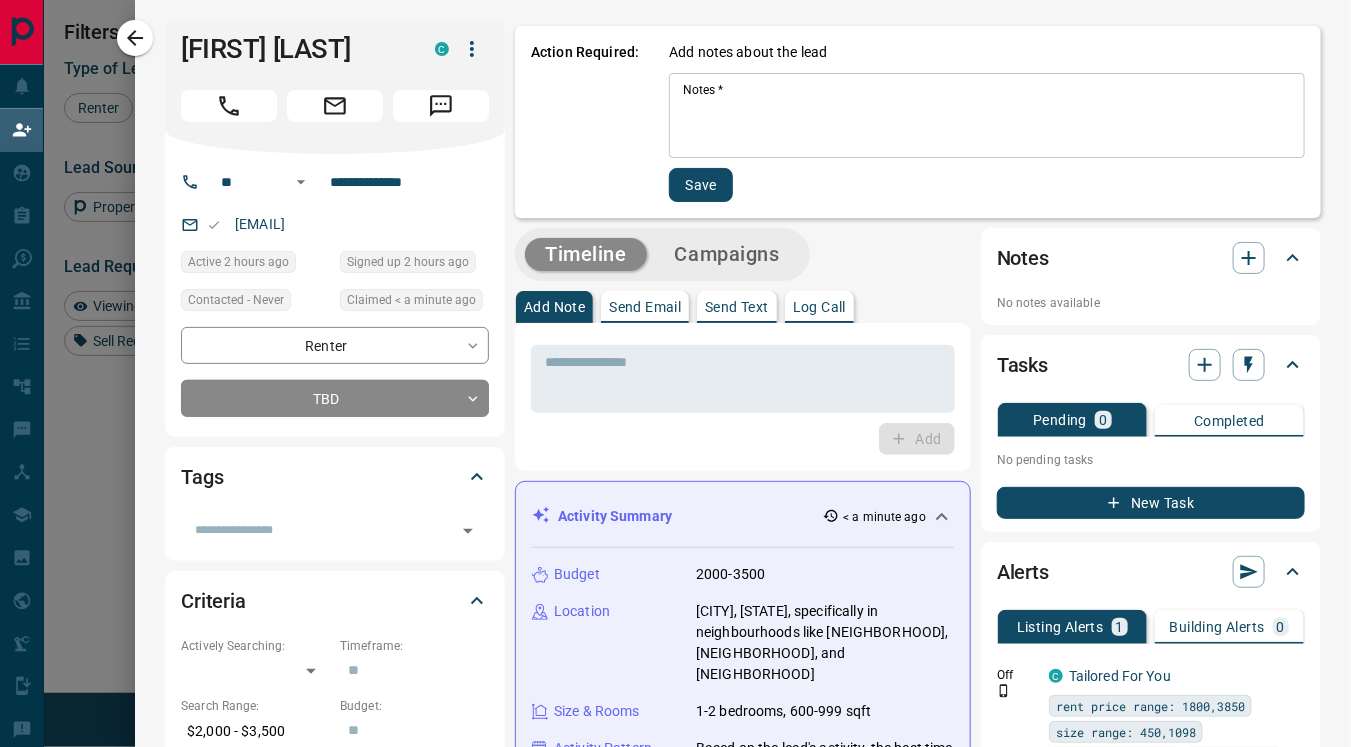 click on "Notes   *" at bounding box center [987, 116] 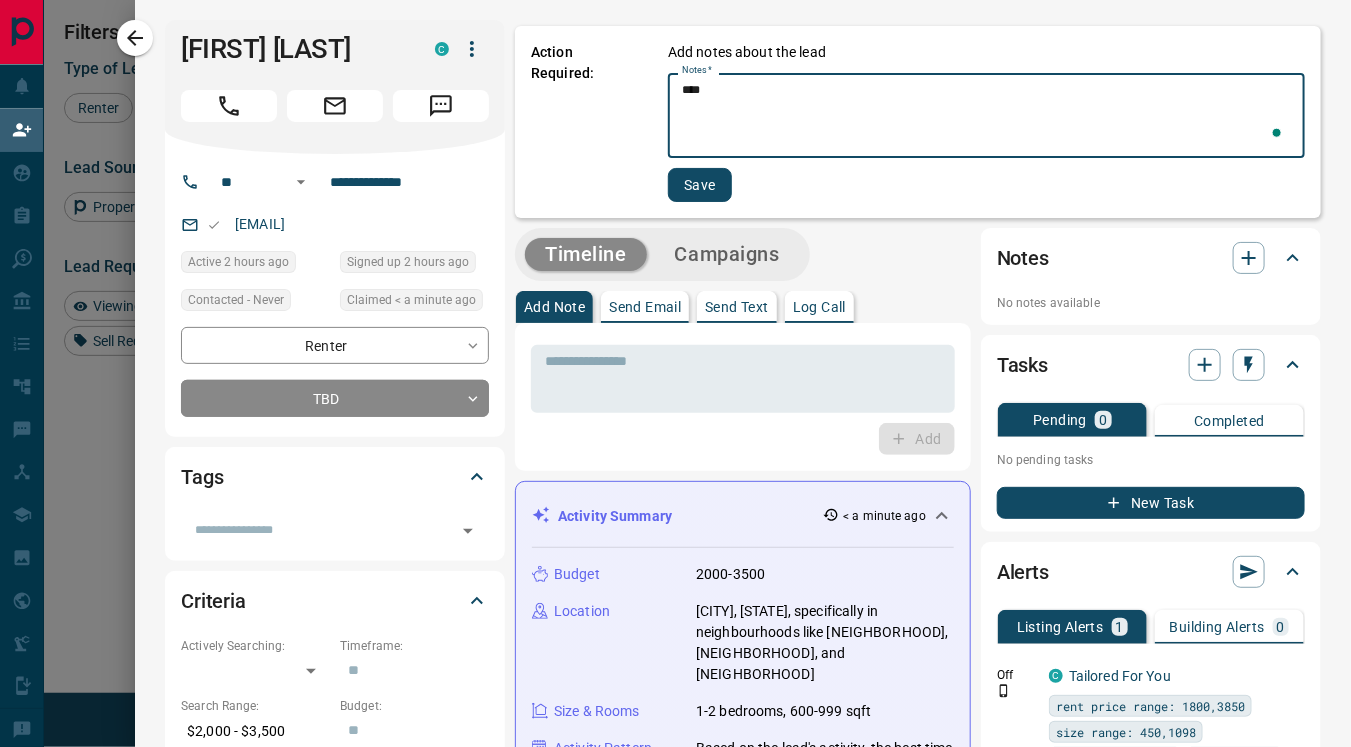 type on "****" 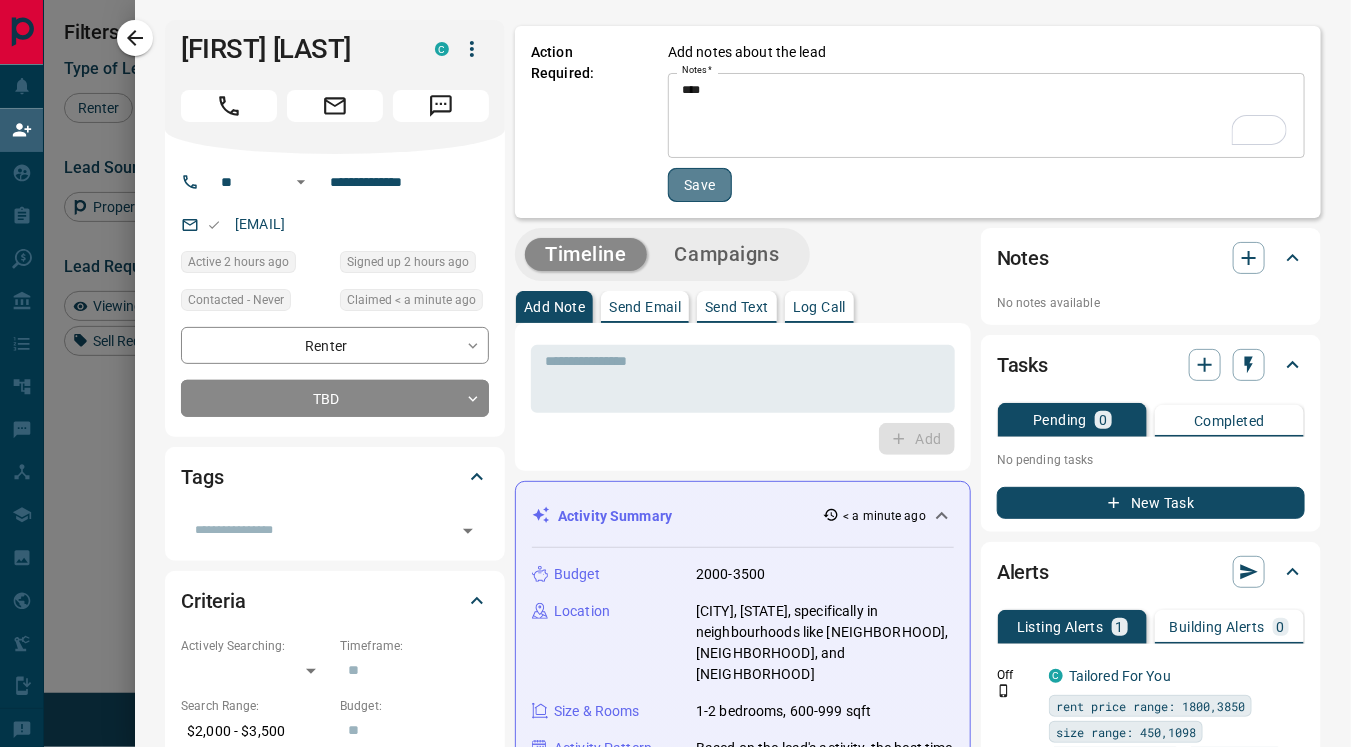 click on "Save" at bounding box center (700, 185) 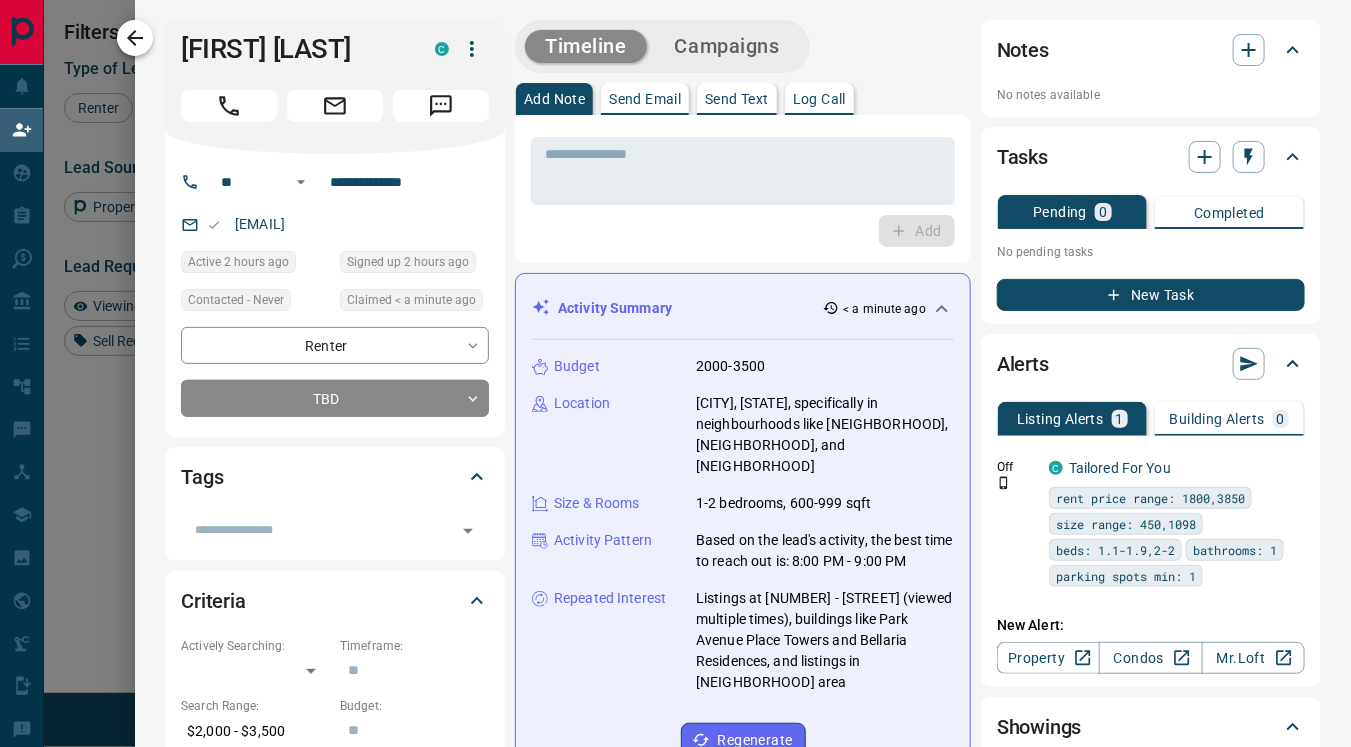 click 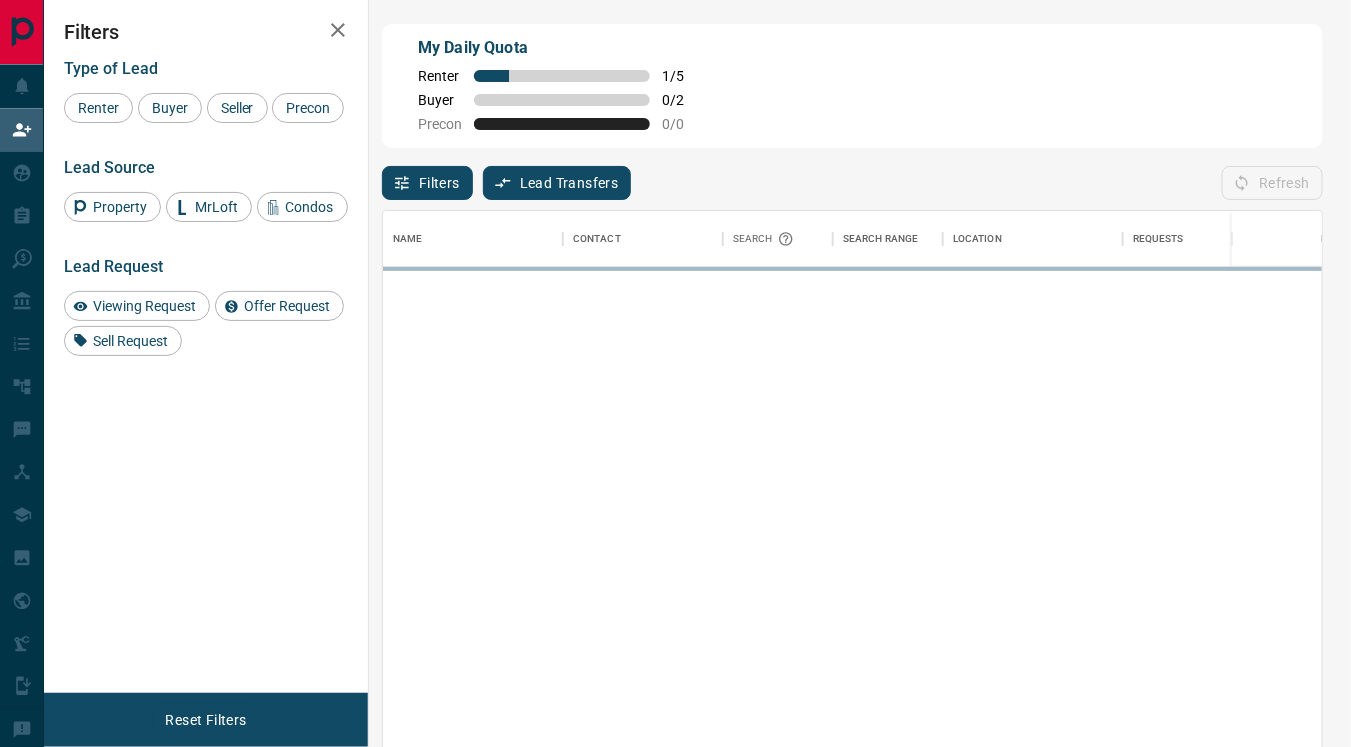 scroll, scrollTop: 18, scrollLeft: 17, axis: both 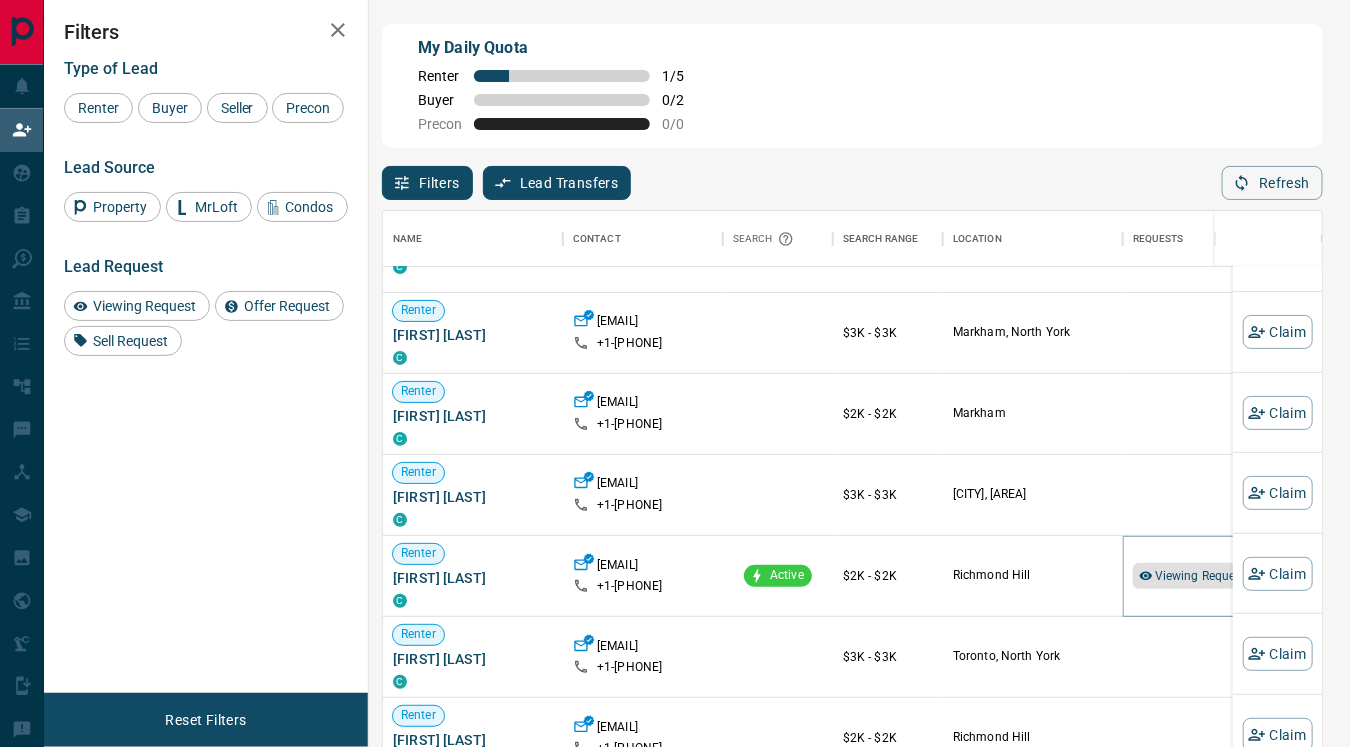 click on "Viewing Request   ( 2 )" at bounding box center (1210, 576) 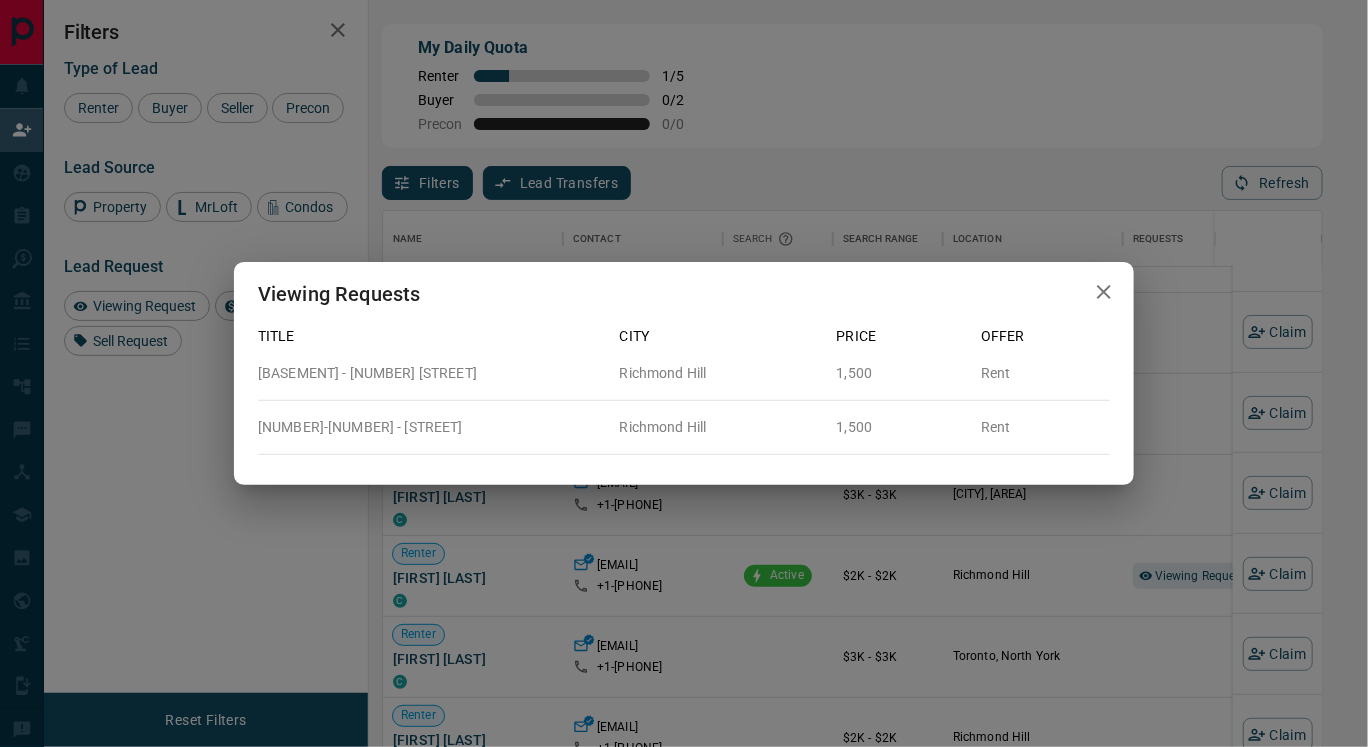 click 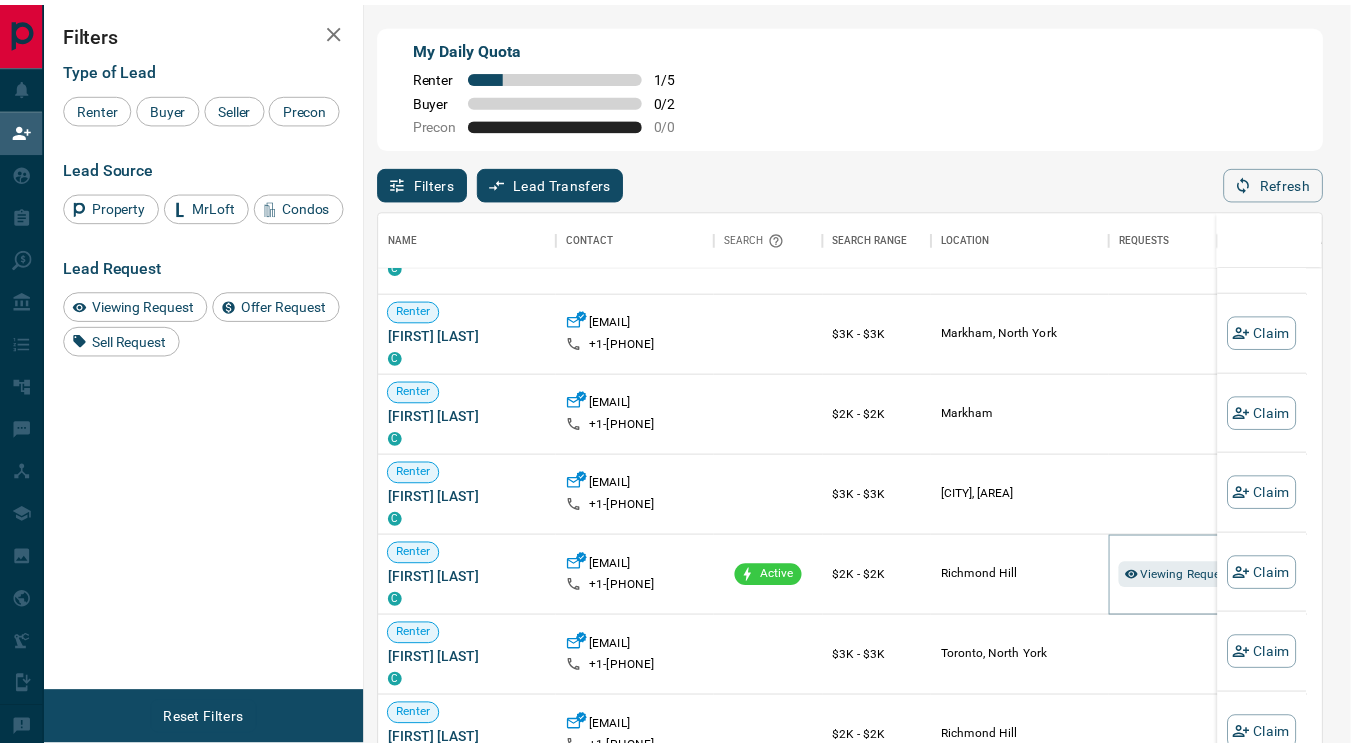 scroll, scrollTop: 18, scrollLeft: 17, axis: both 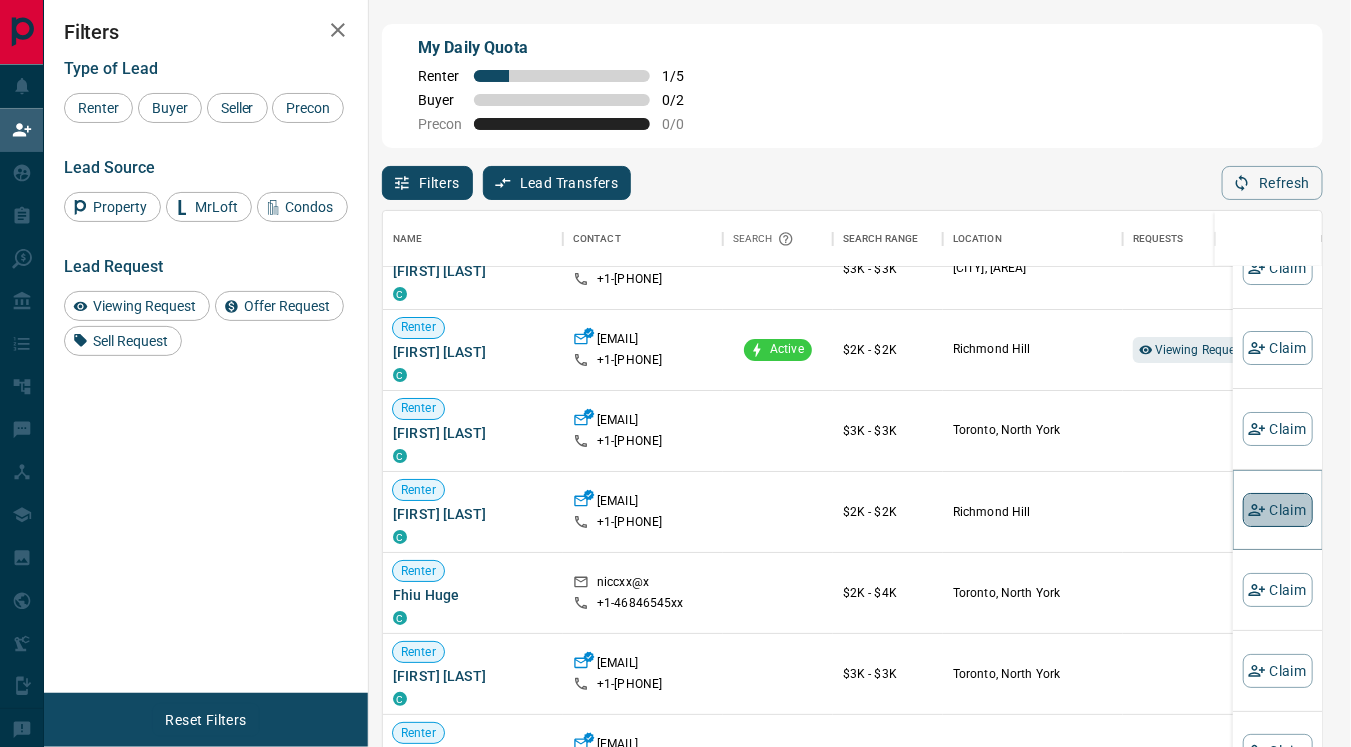 click on "Claim" at bounding box center [1278, 510] 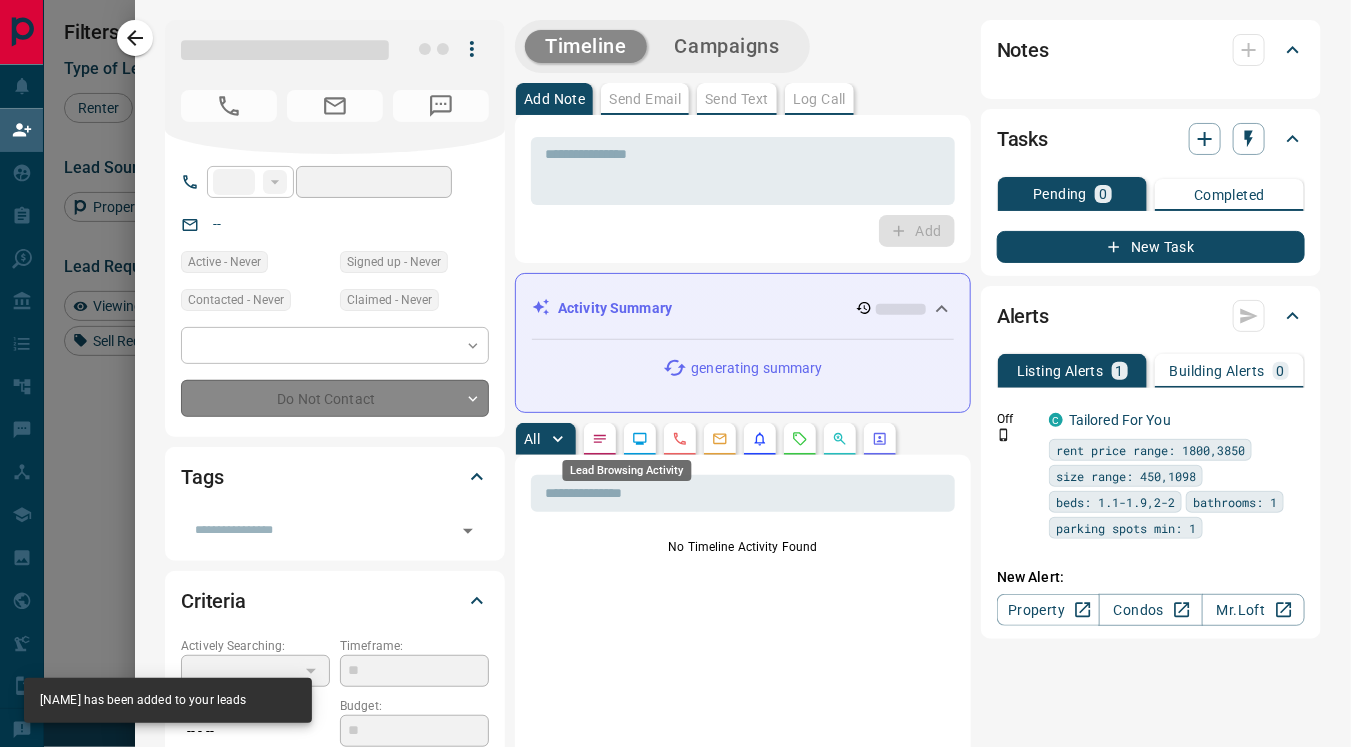click 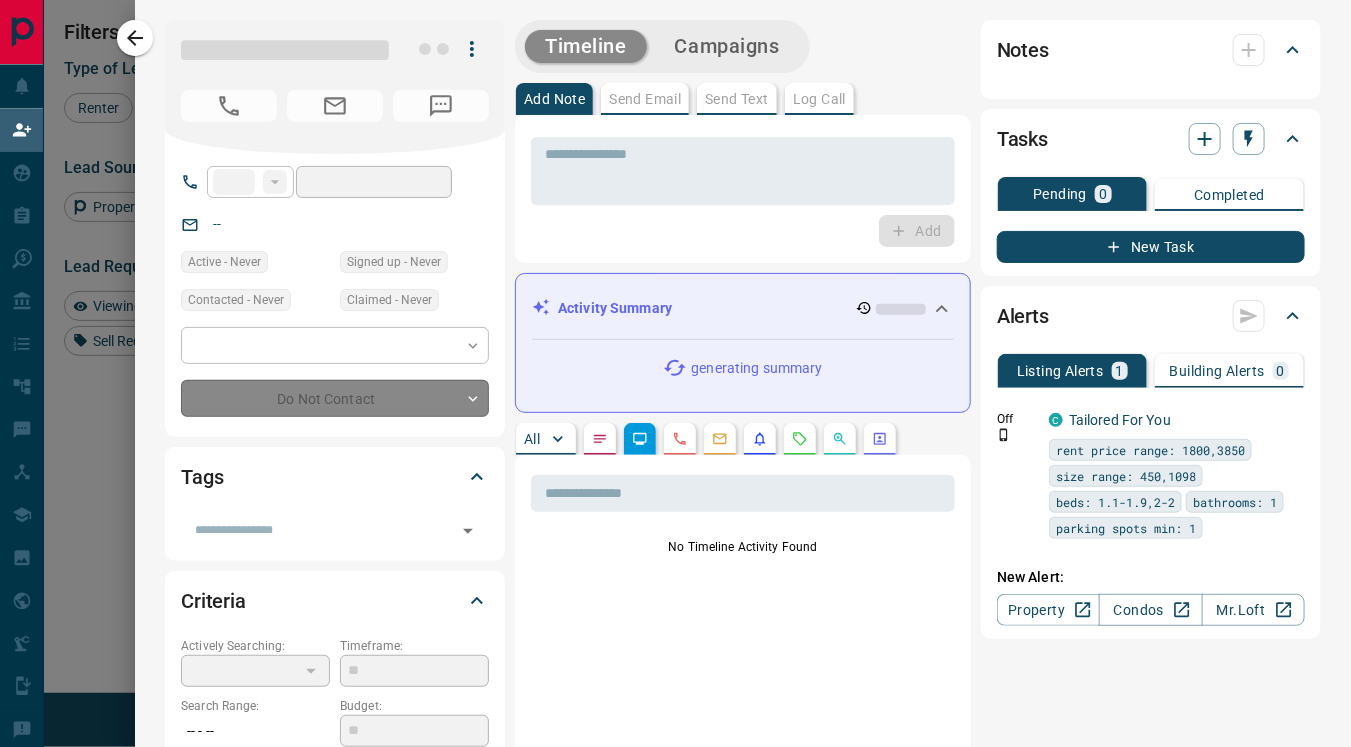 type on "**" 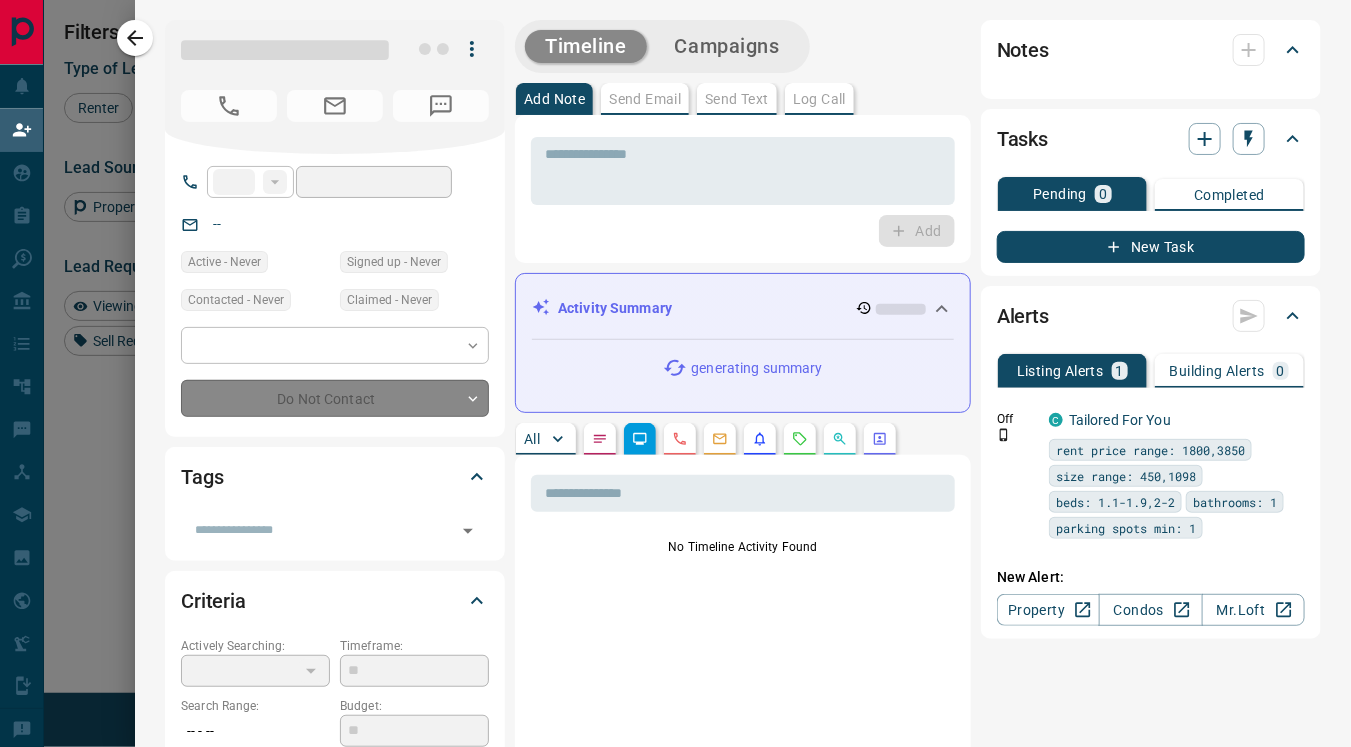 type on "**********" 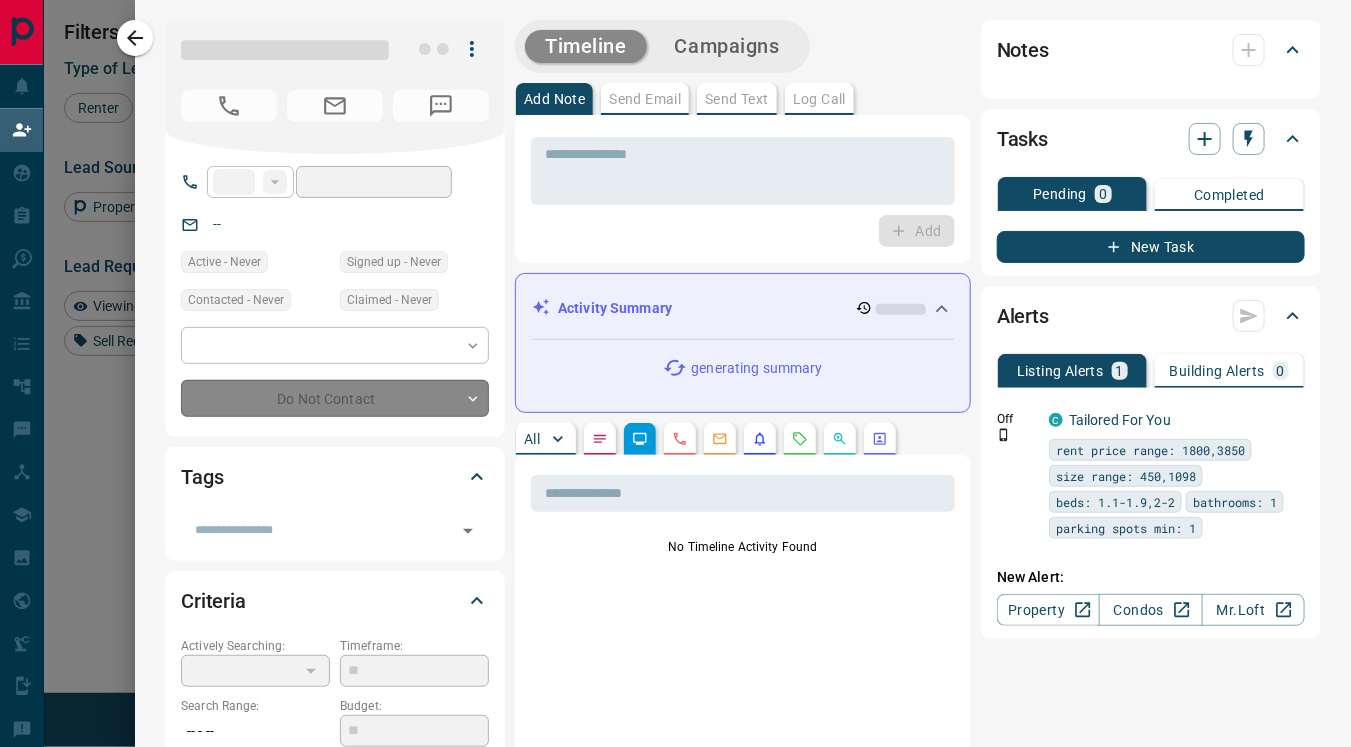 type on "**********" 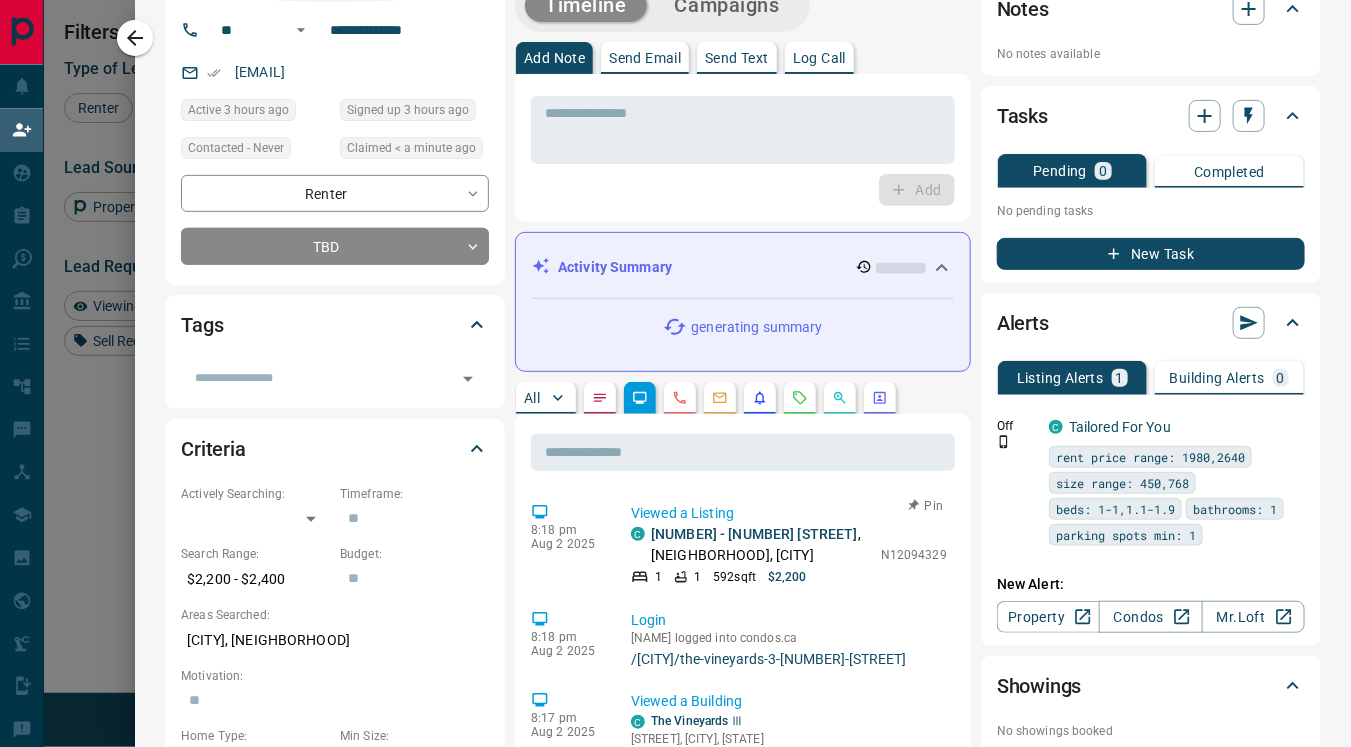 scroll, scrollTop: 0, scrollLeft: 0, axis: both 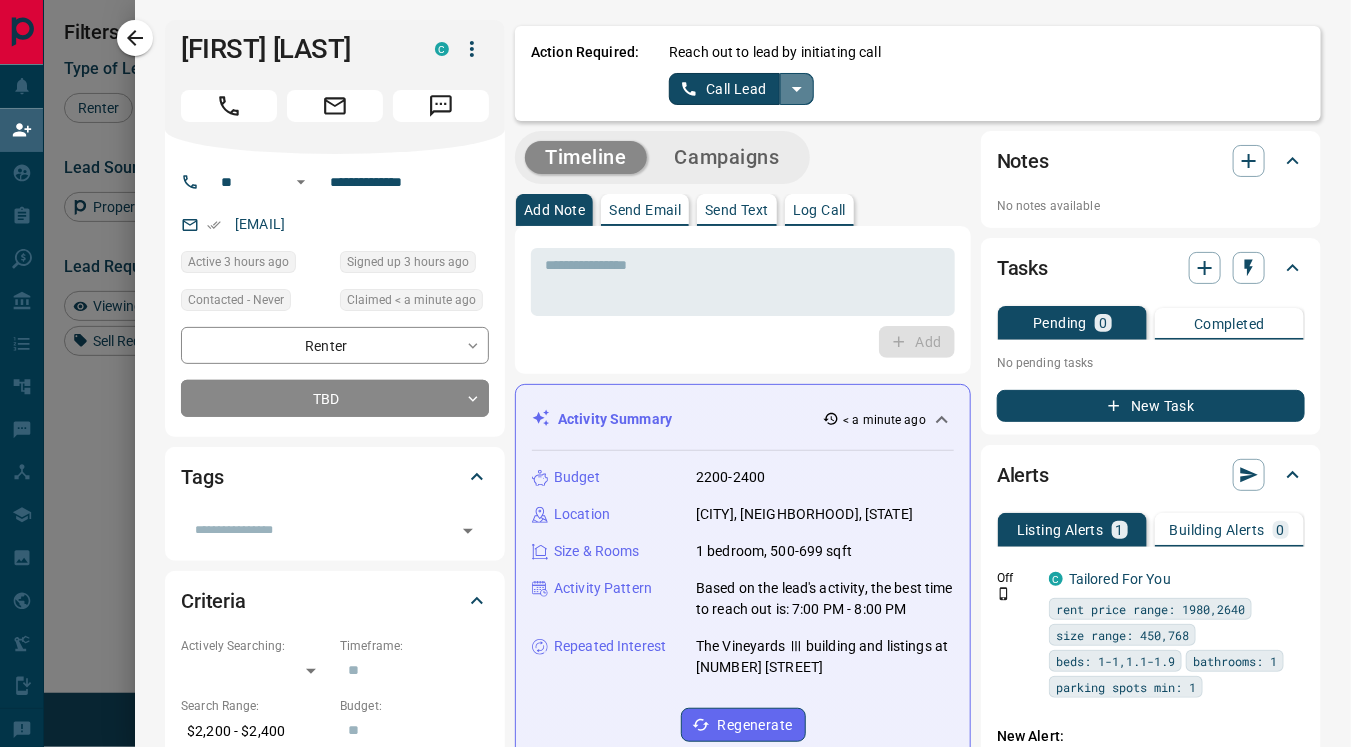 click 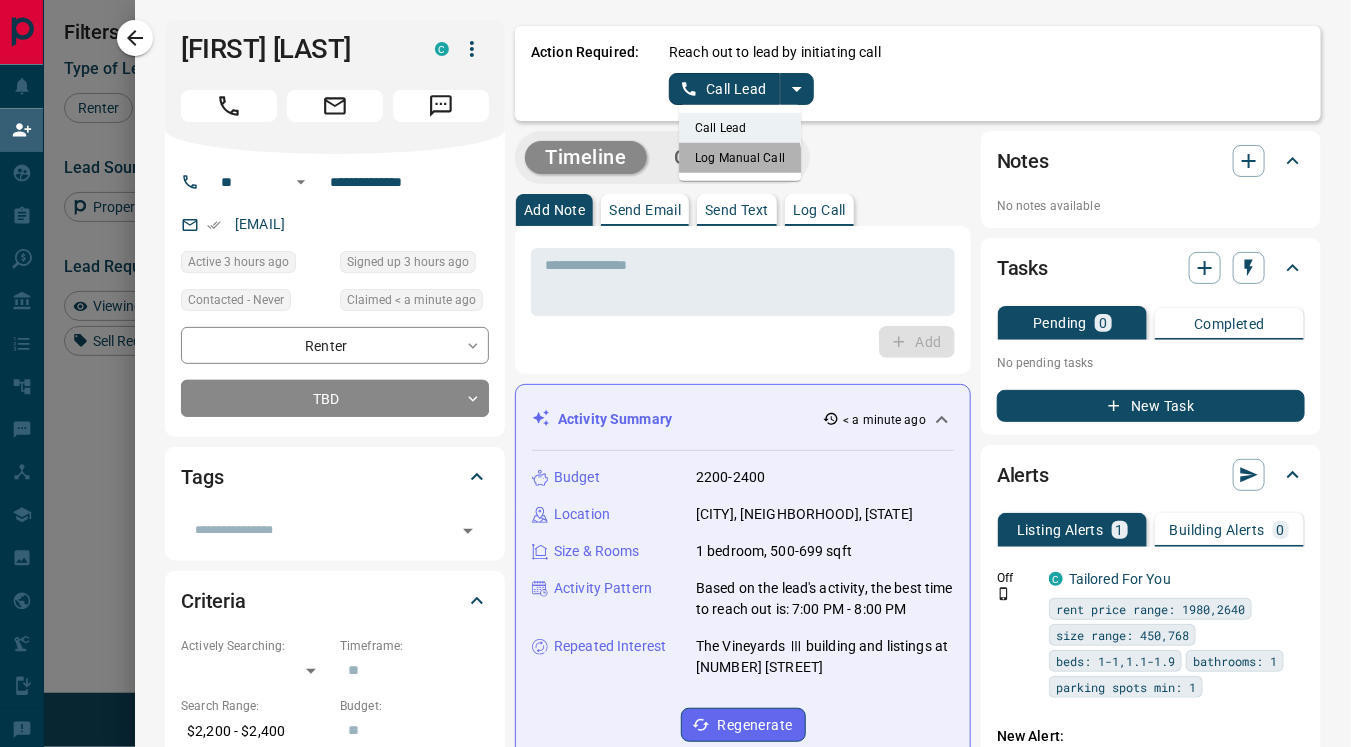 click on "Log Manual Call" at bounding box center (740, 158) 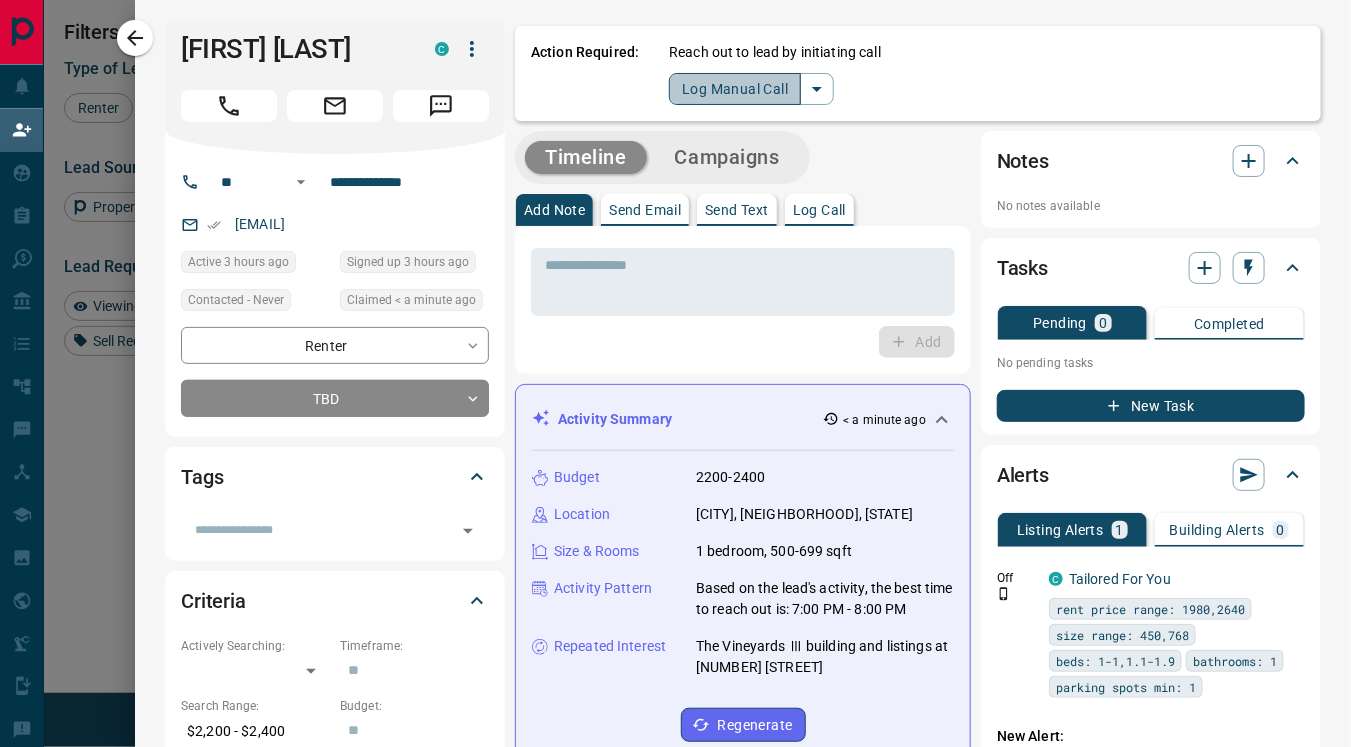 click on "Log Manual Call" at bounding box center (735, 89) 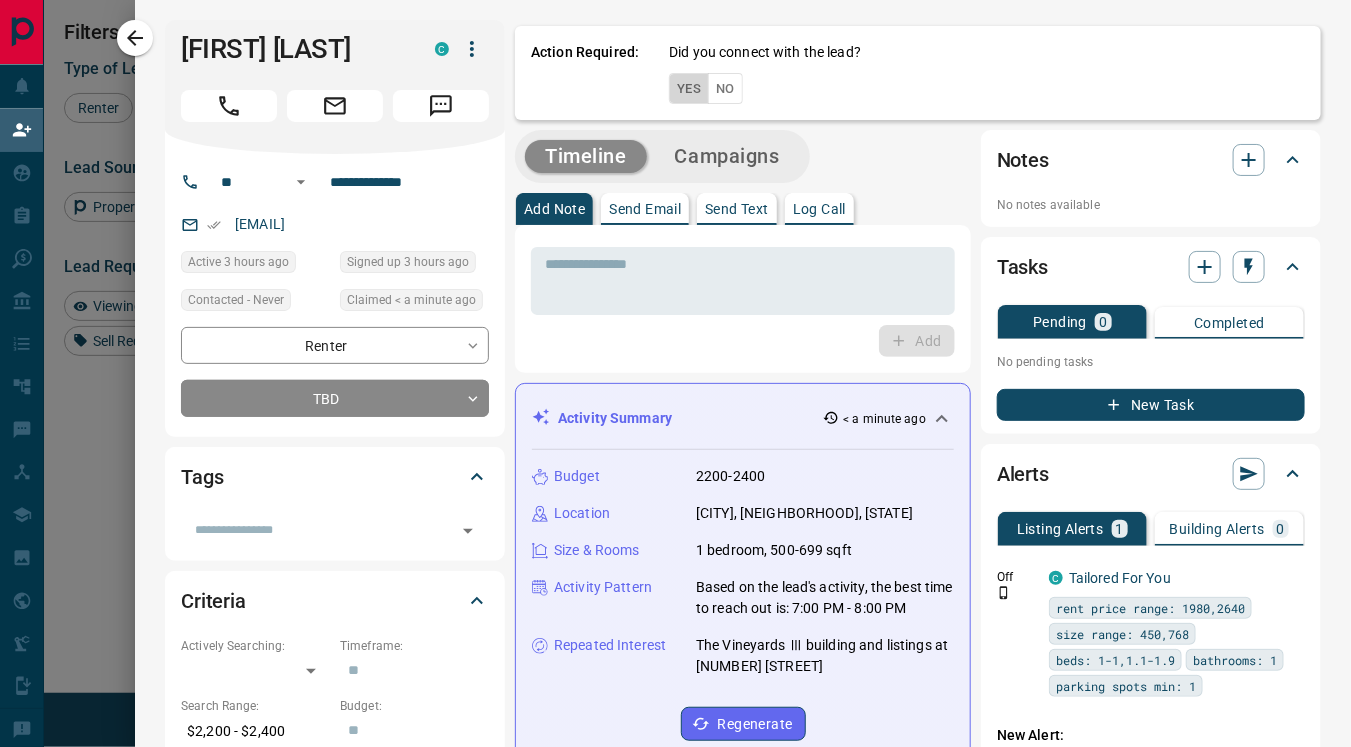 click on "Yes" at bounding box center (689, 88) 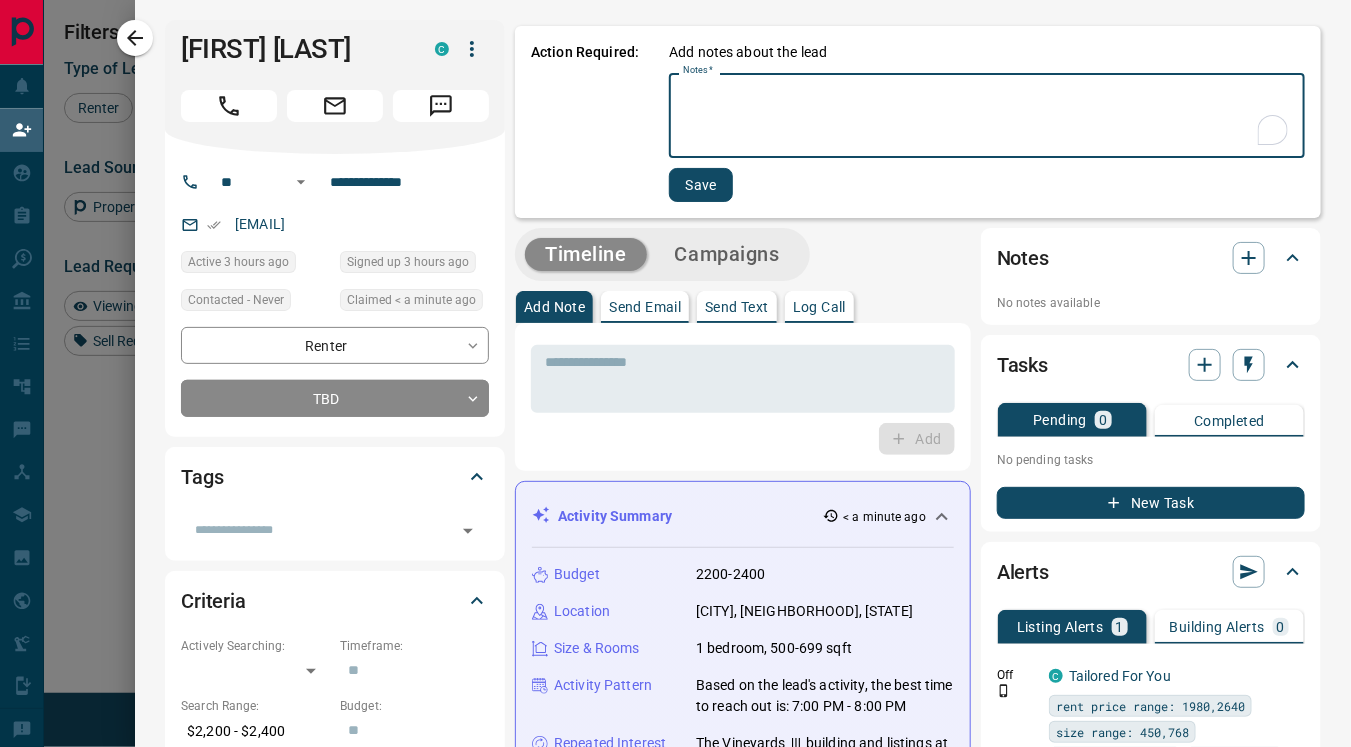 click on "Notes   *" at bounding box center [987, 116] 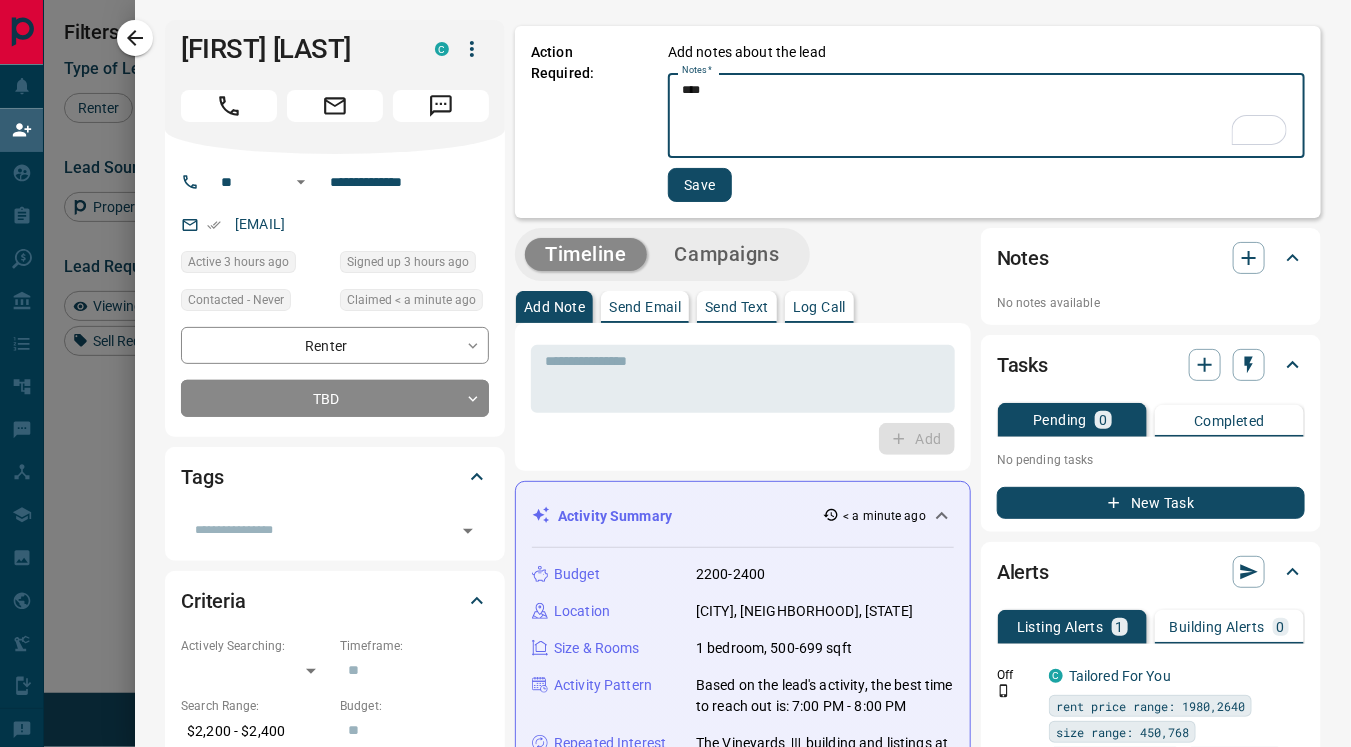 type on "****" 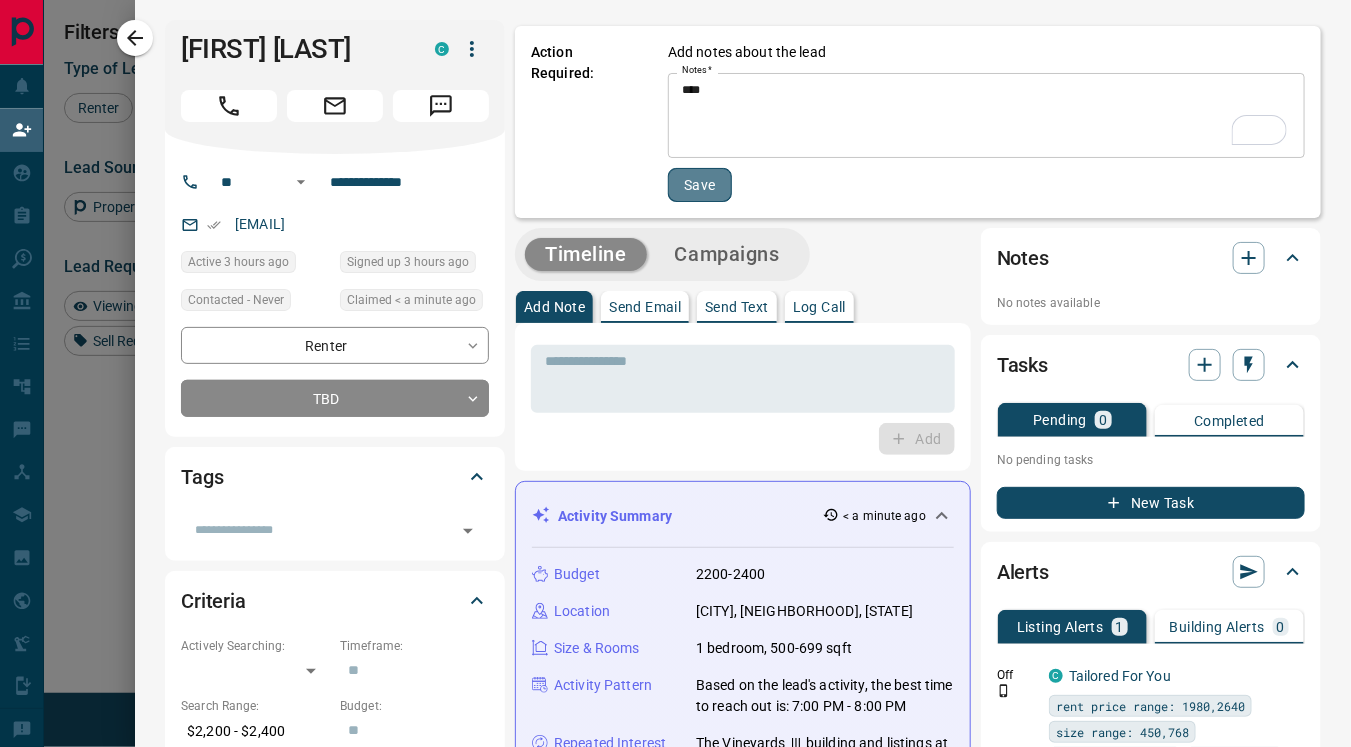 click on "Save" at bounding box center [700, 185] 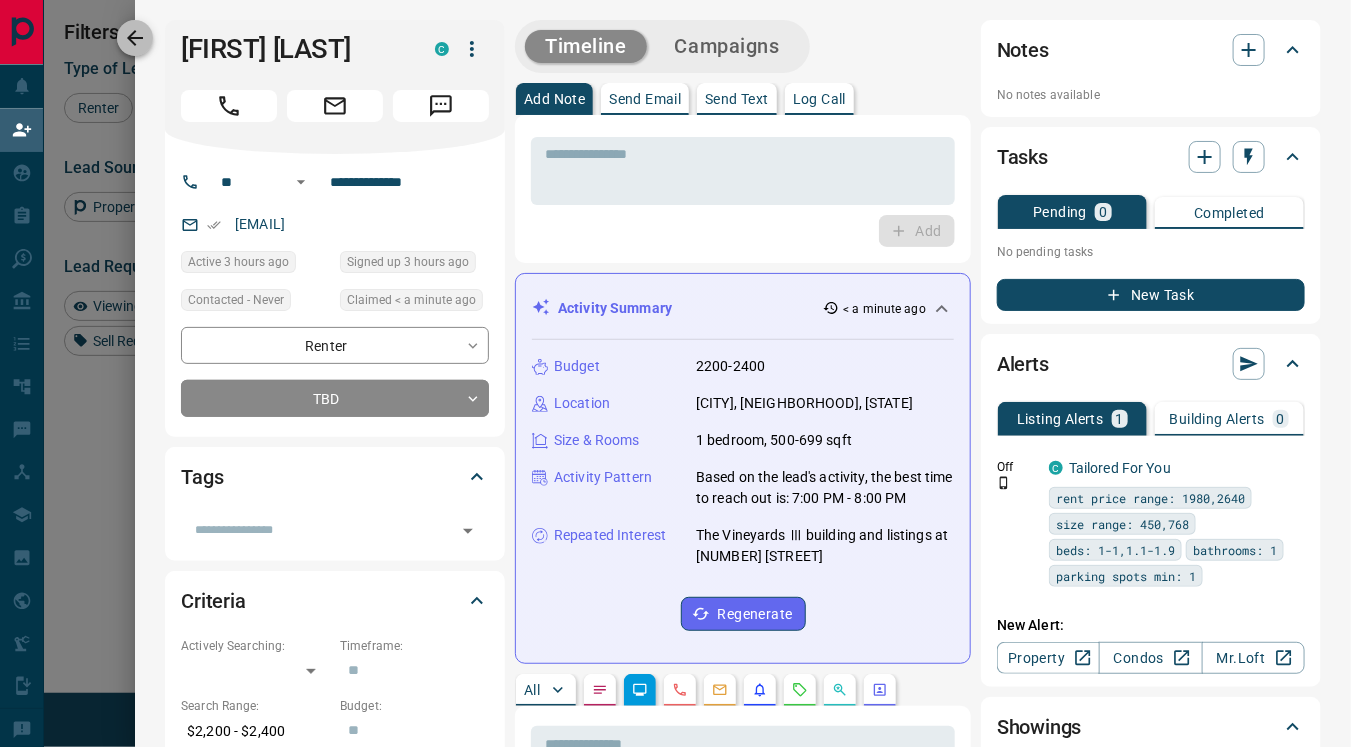 click 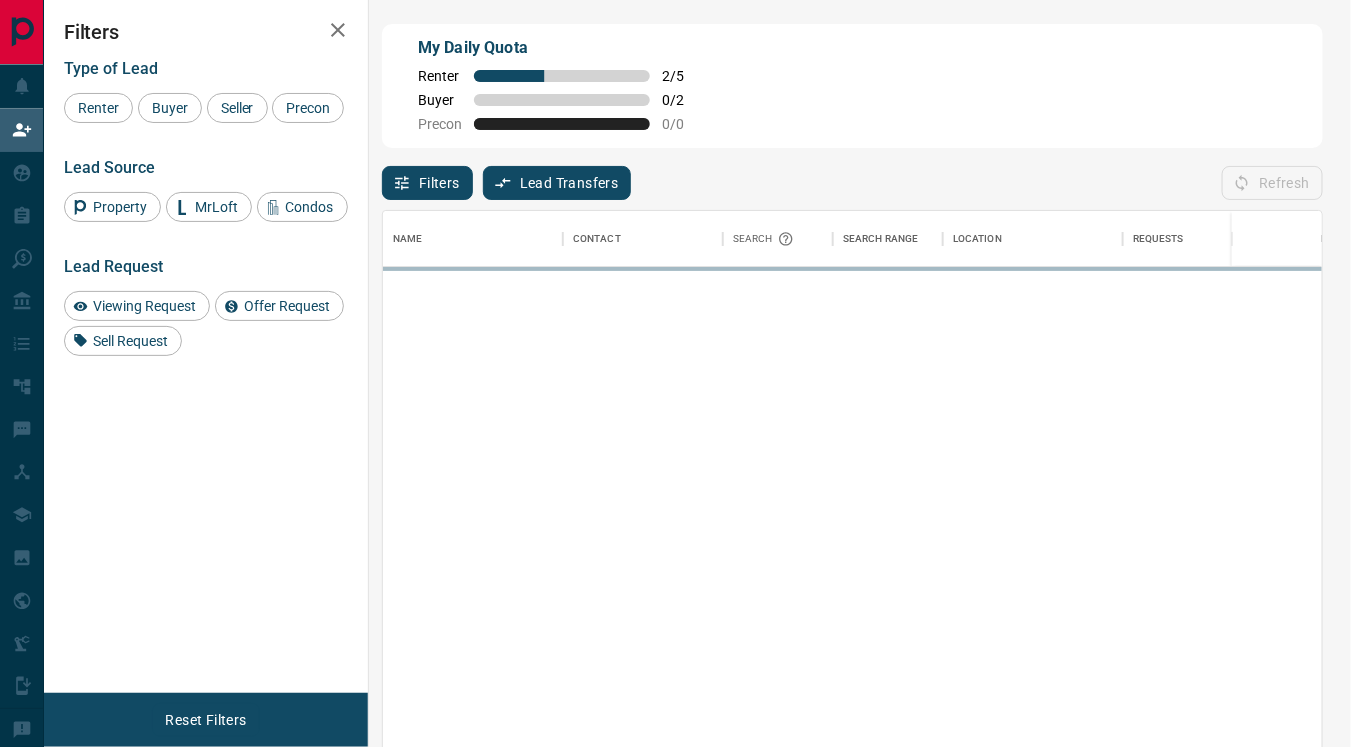 scroll, scrollTop: 18, scrollLeft: 17, axis: both 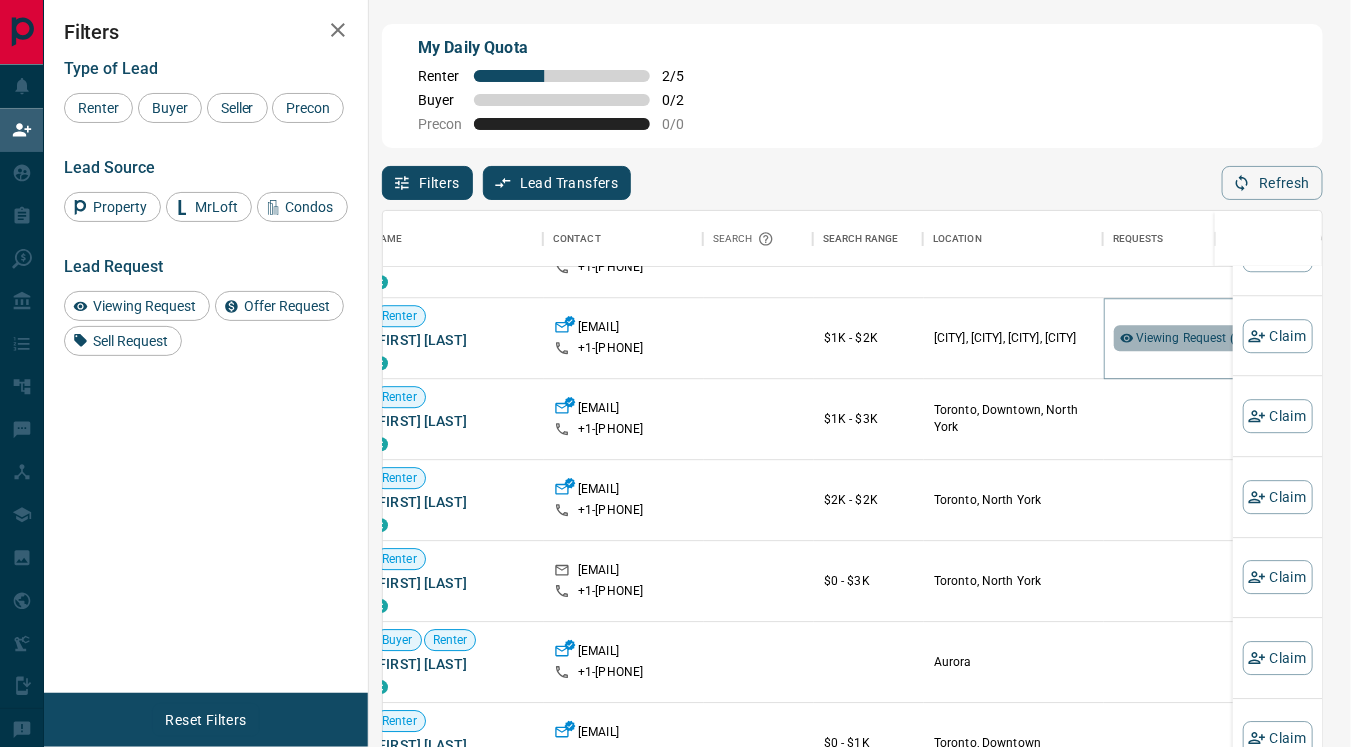 click on "Viewing Request   ( 1 )" at bounding box center [1191, 339] 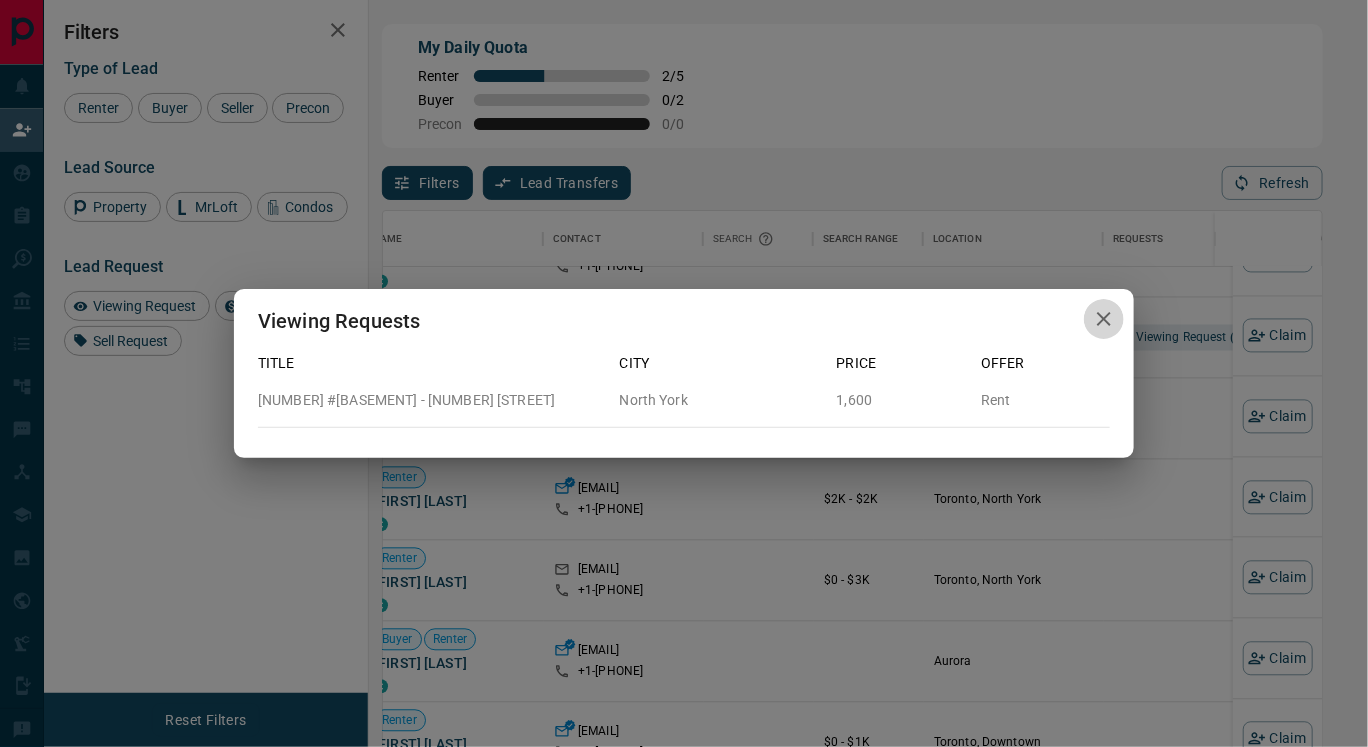 click 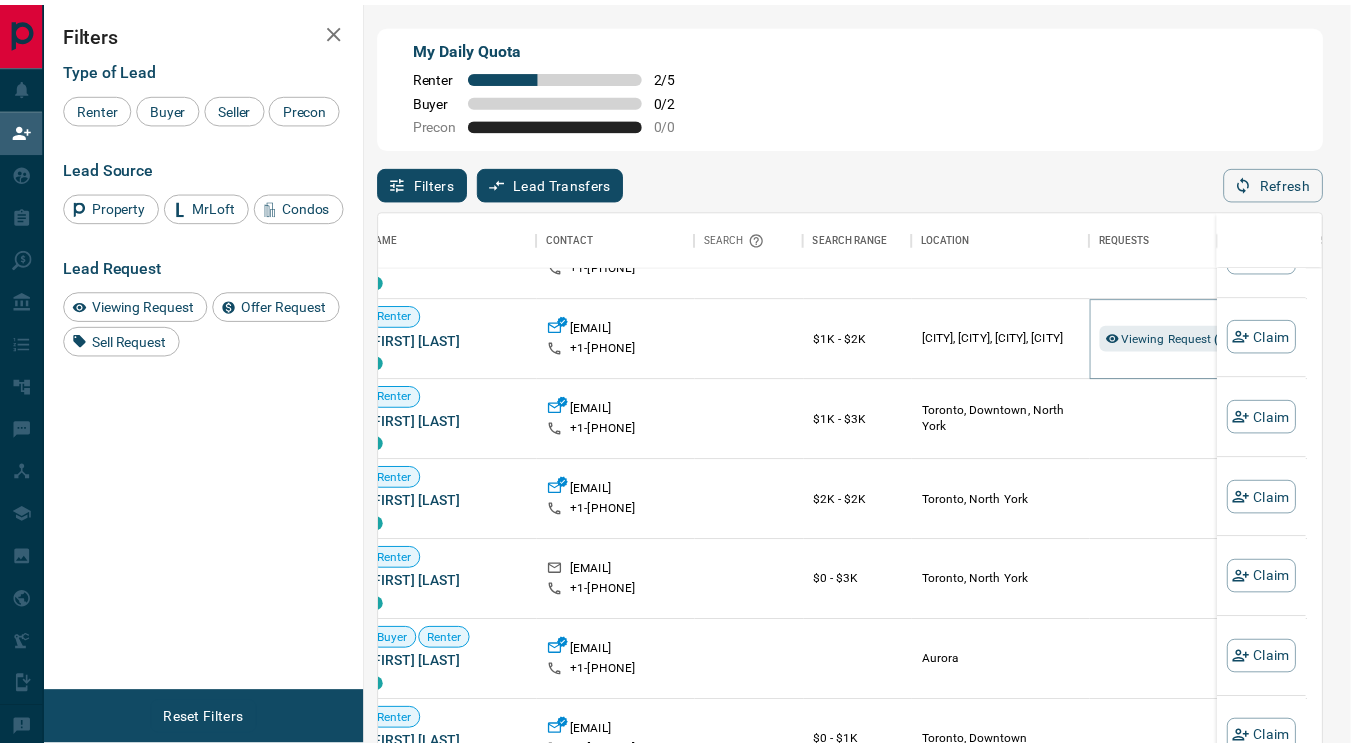 scroll, scrollTop: 18, scrollLeft: 17, axis: both 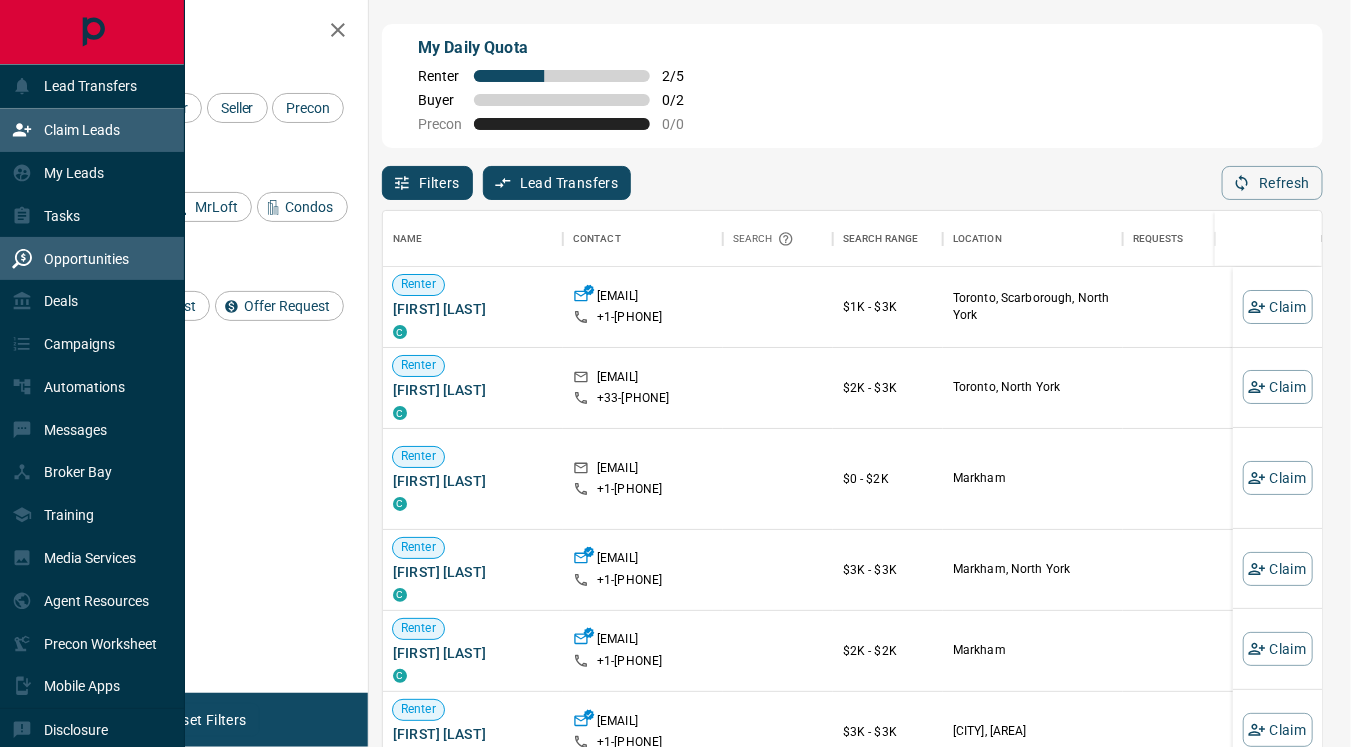 click on "Opportunities" at bounding box center [70, 258] 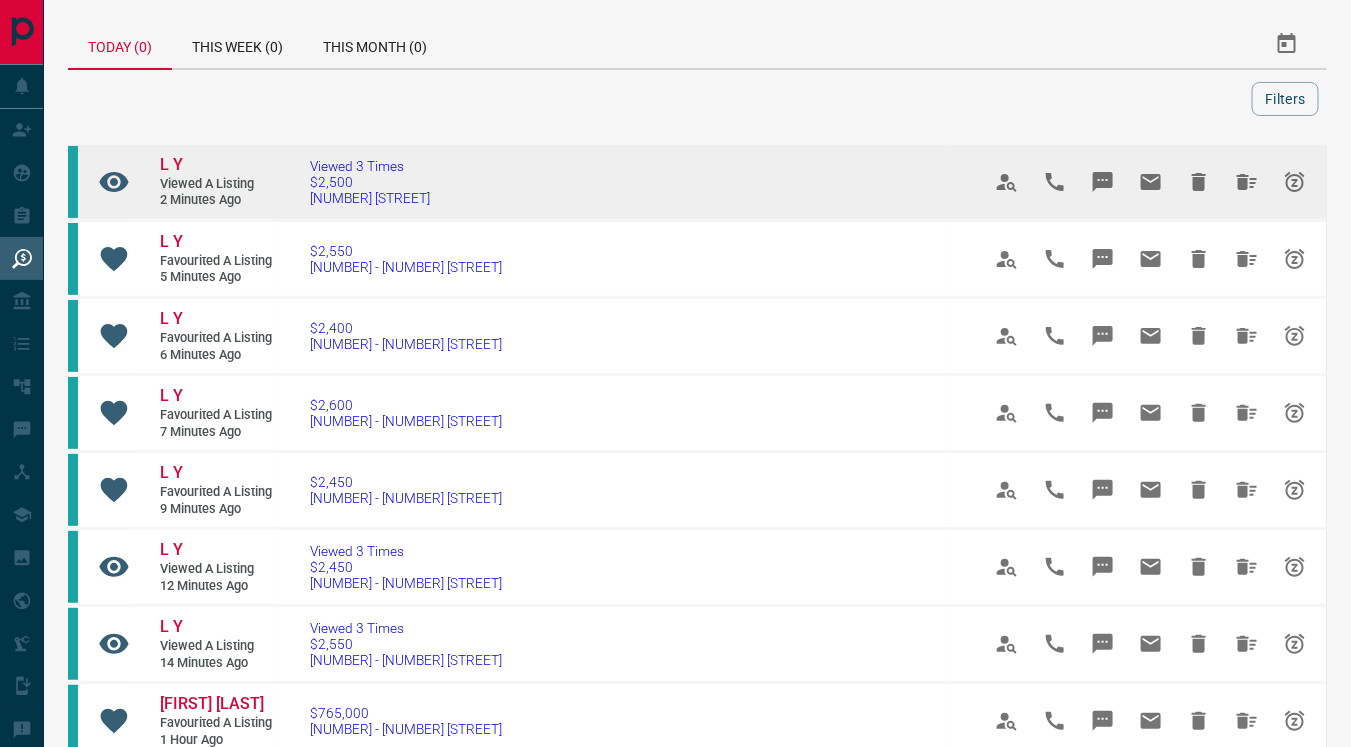 click on "Viewed a Listing" at bounding box center (220, 184) 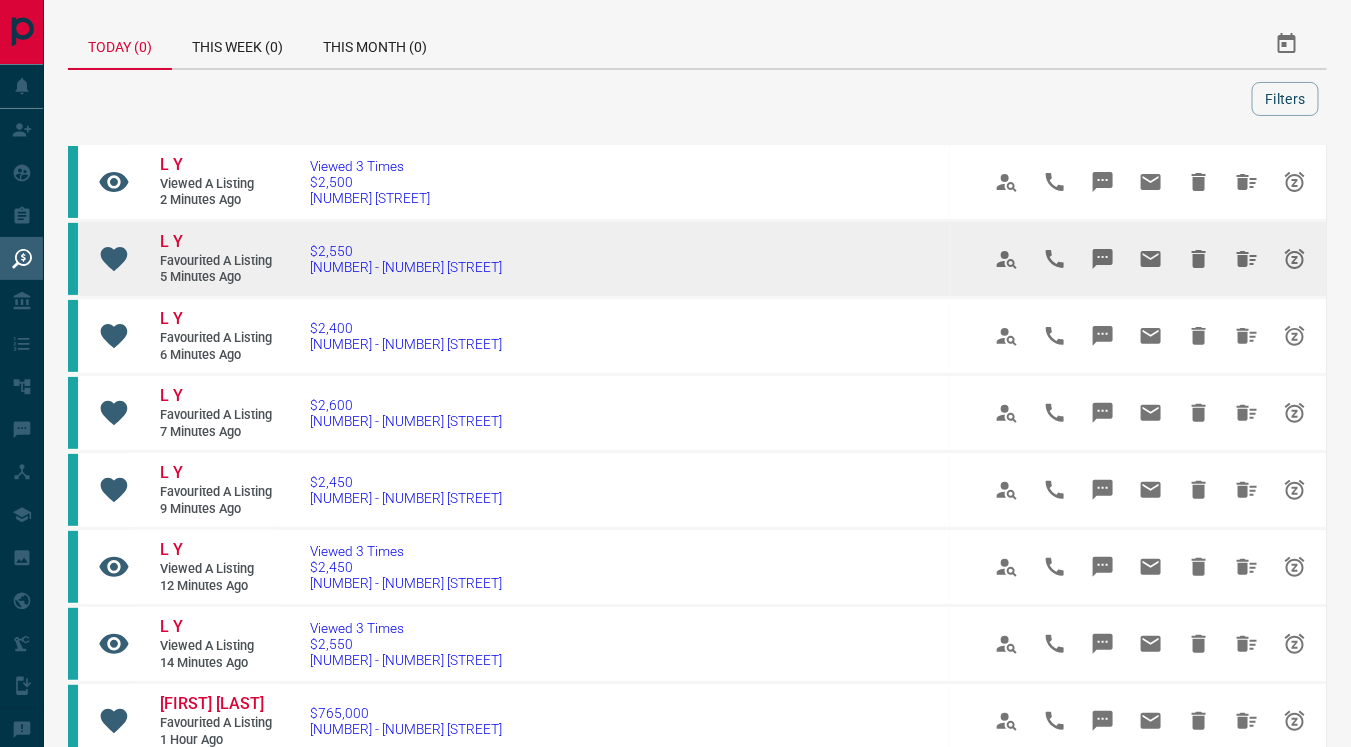 click on "Favourited a Listing" at bounding box center [220, 261] 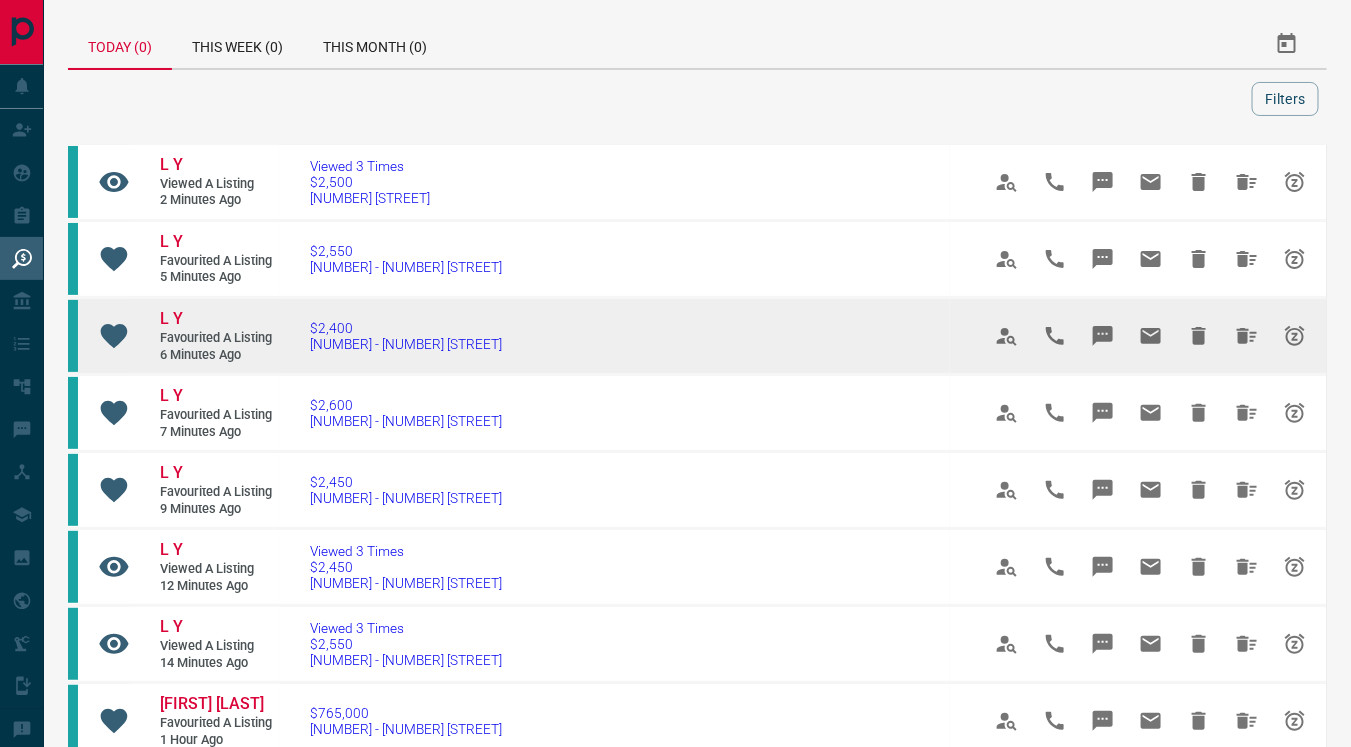 click on "Favourited a Listing" at bounding box center [220, 338] 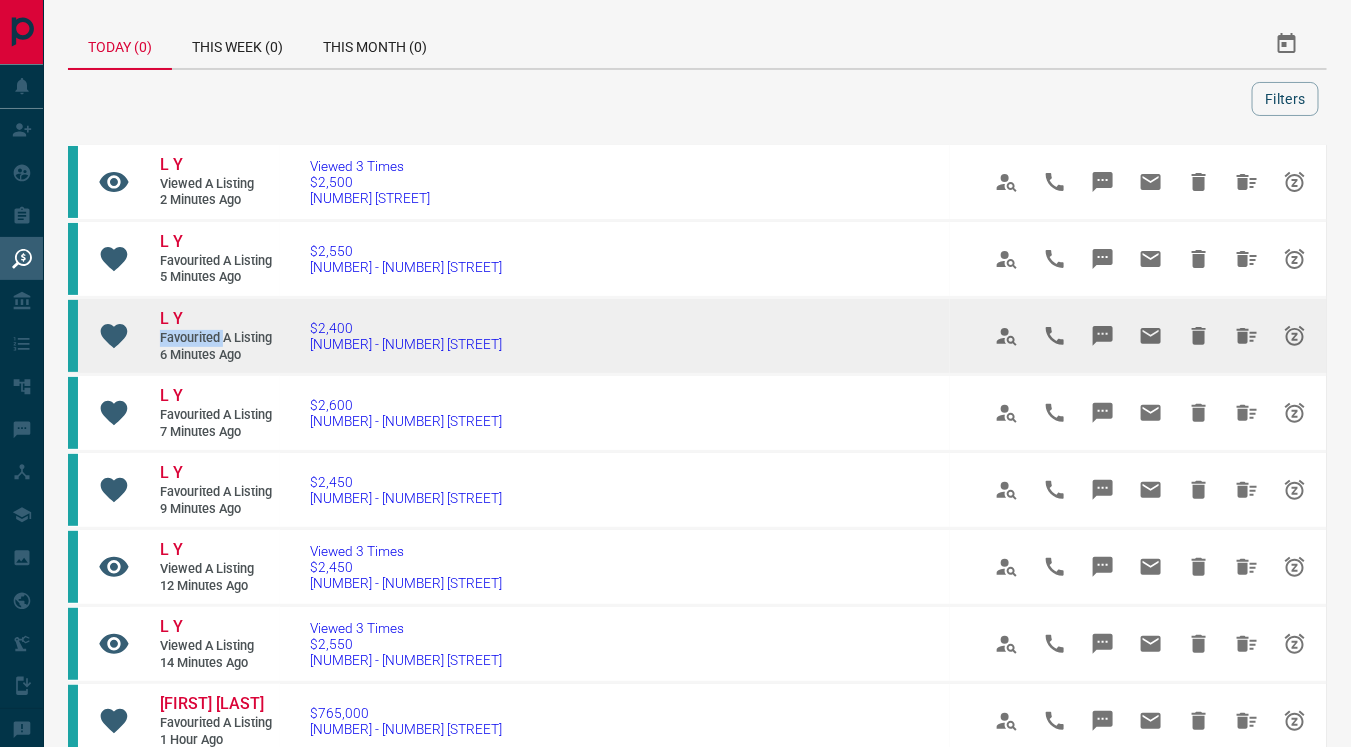 click on "Favourited a Listing" at bounding box center [220, 338] 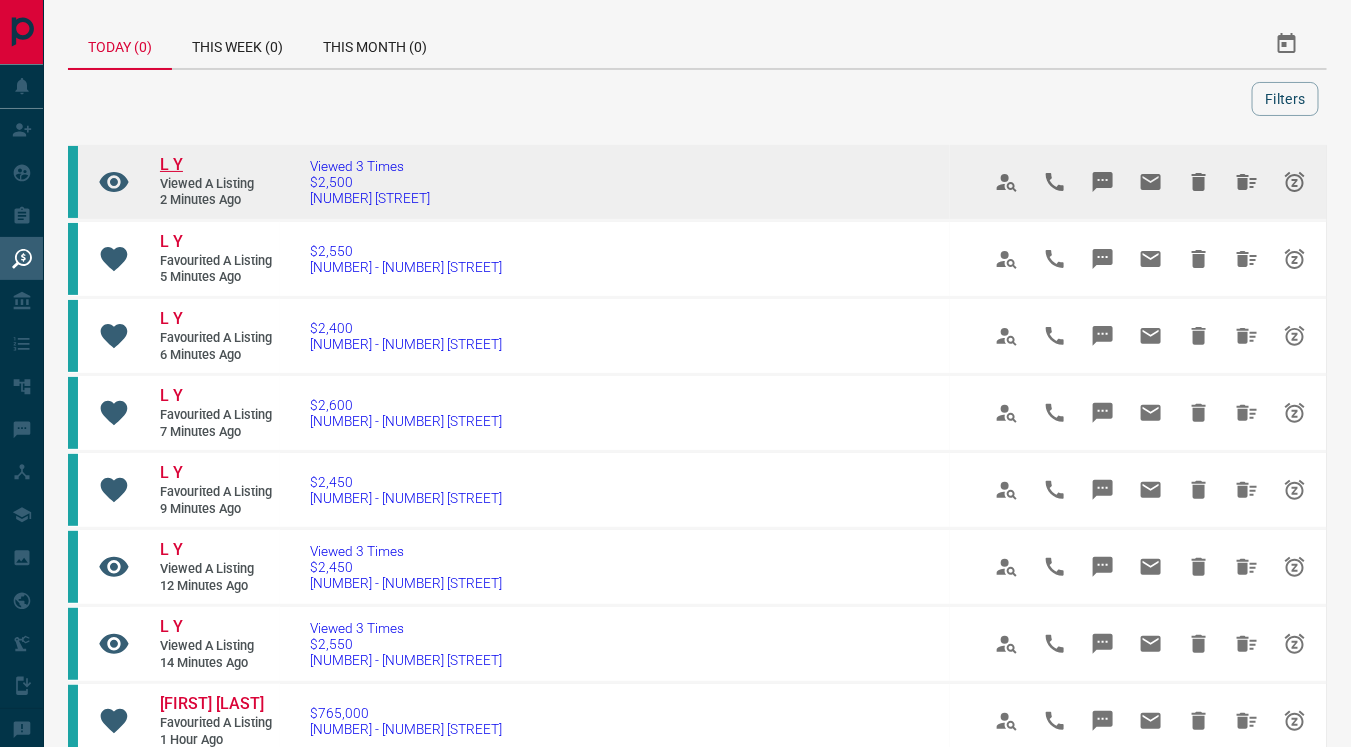 click on "L Y" at bounding box center (171, 164) 